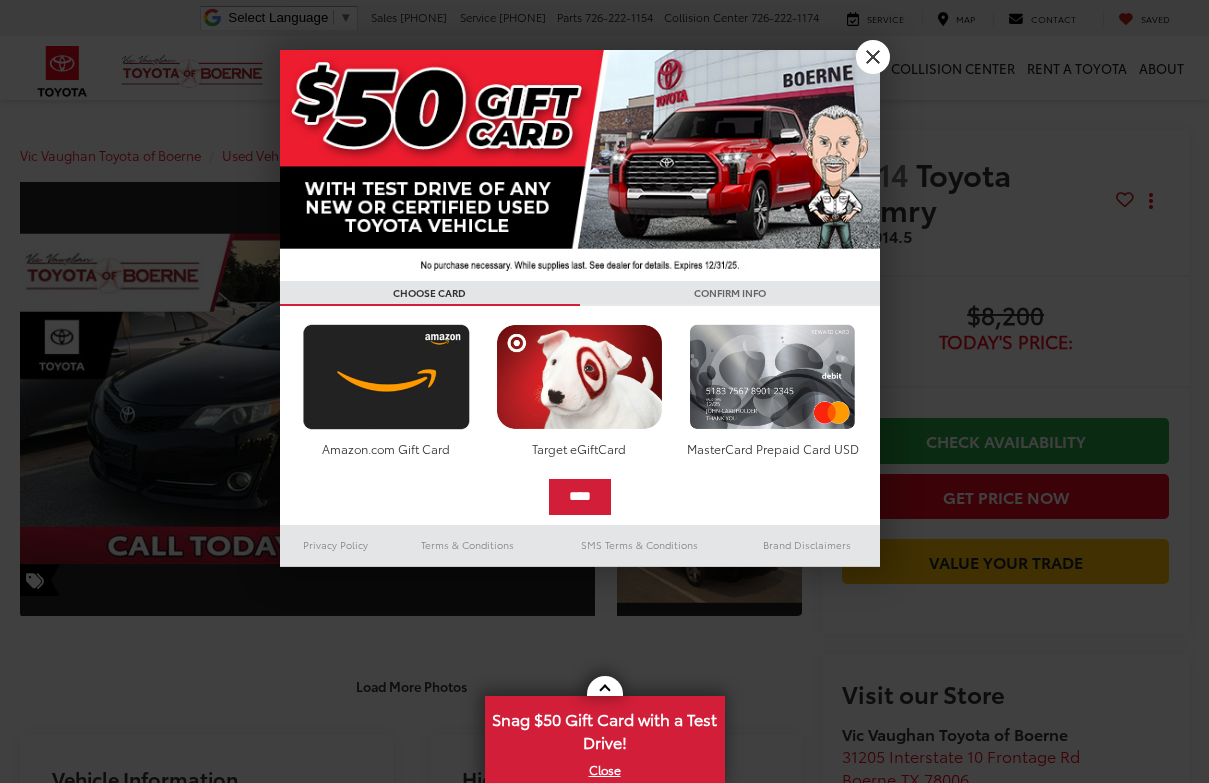 scroll, scrollTop: 0, scrollLeft: 0, axis: both 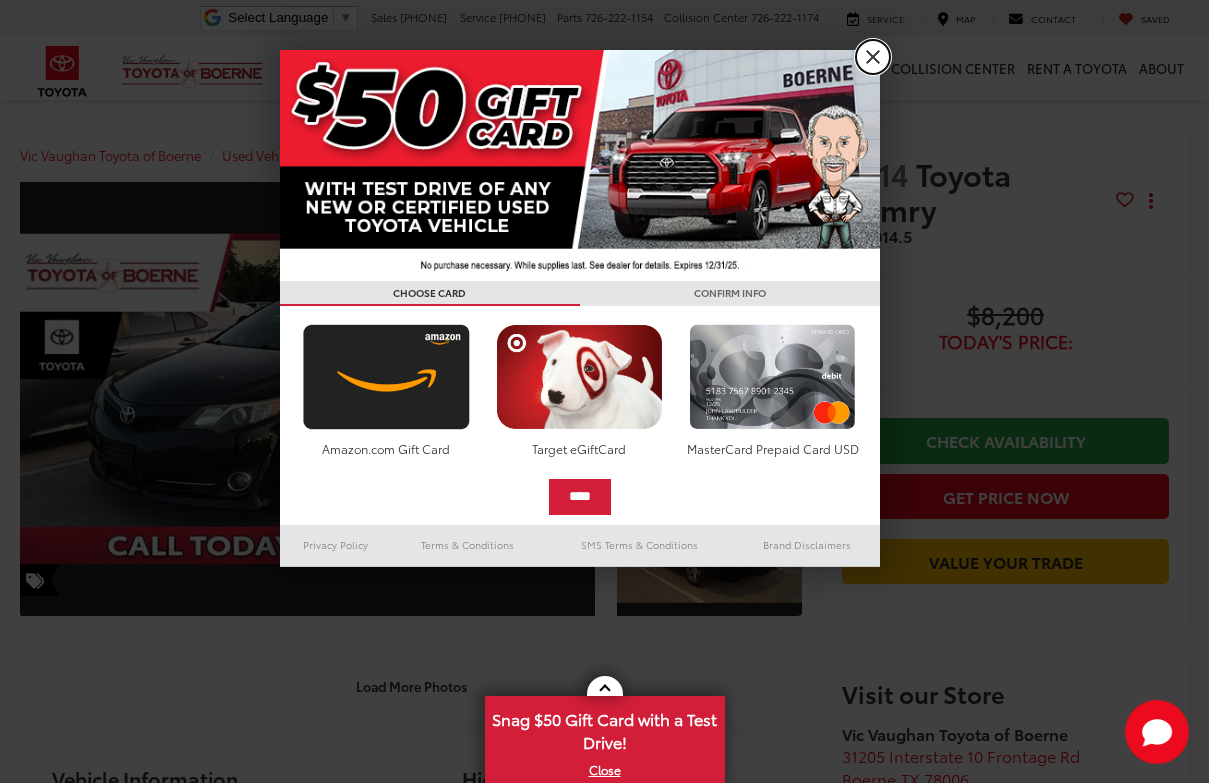click on "X" at bounding box center (873, 57) 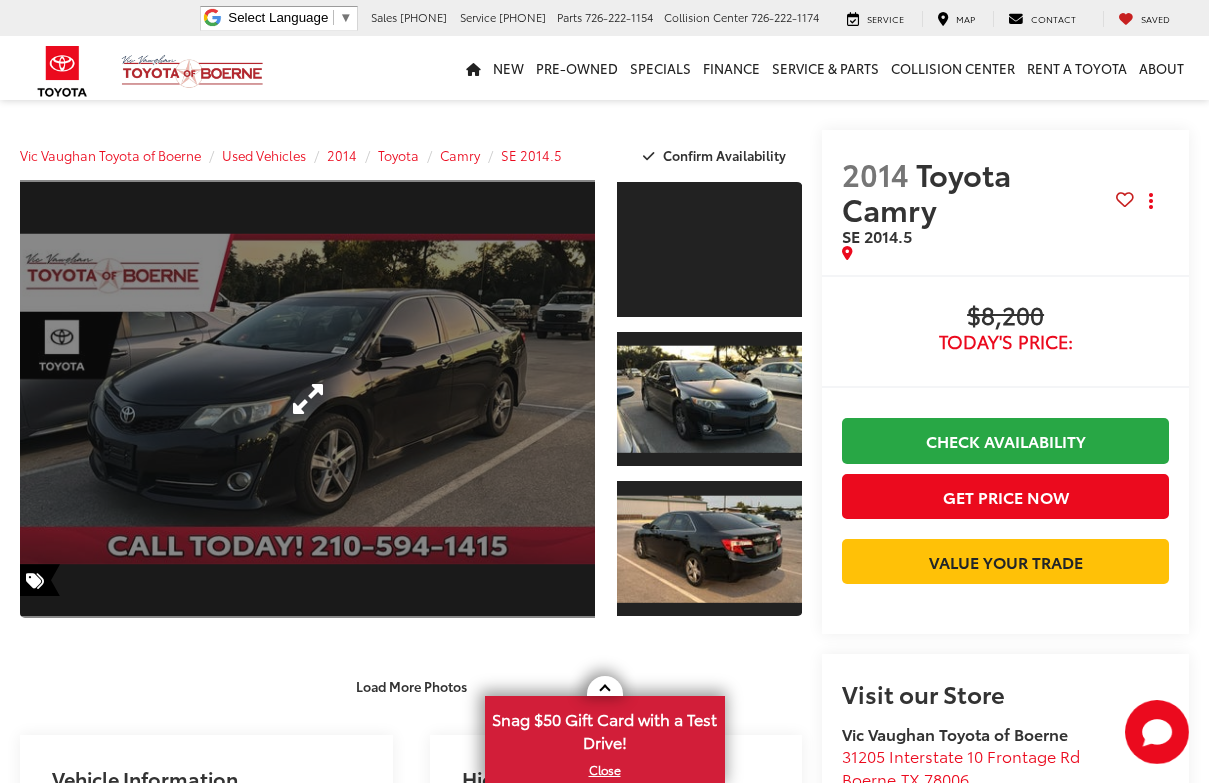 scroll, scrollTop: 0, scrollLeft: 0, axis: both 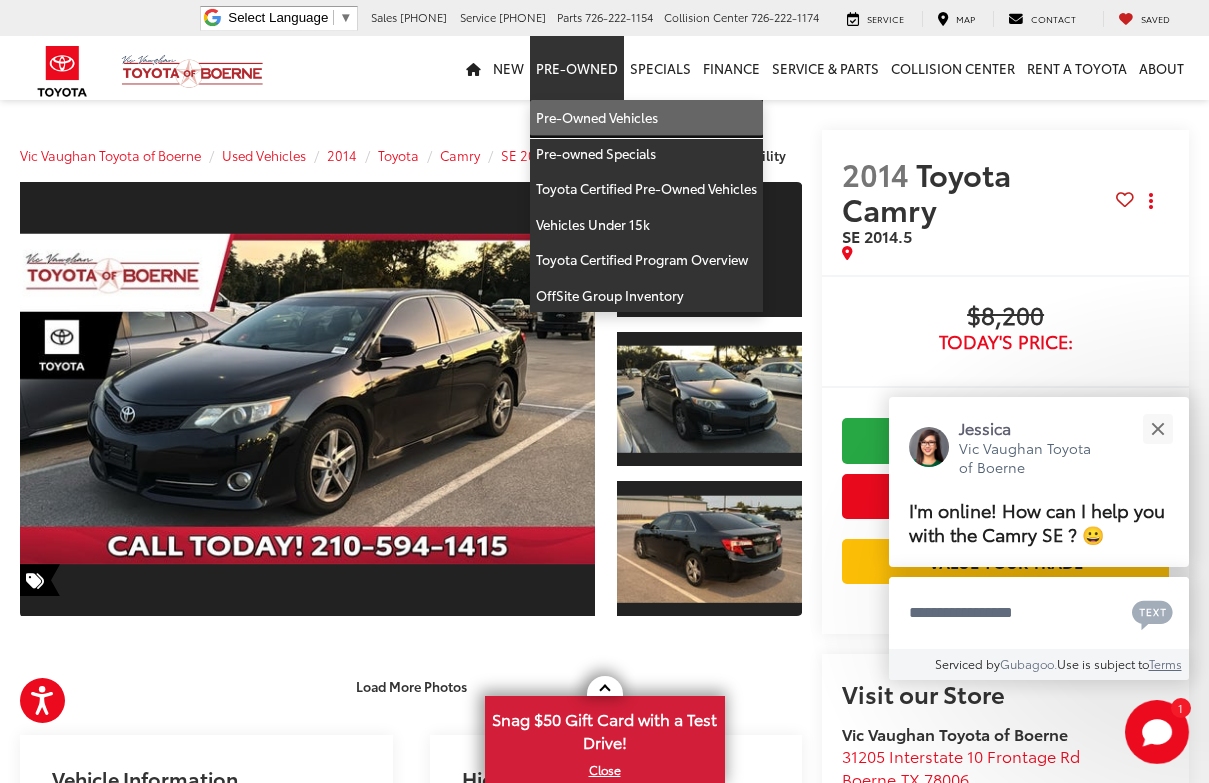click on "Pre-Owned Vehicles" at bounding box center [646, 118] 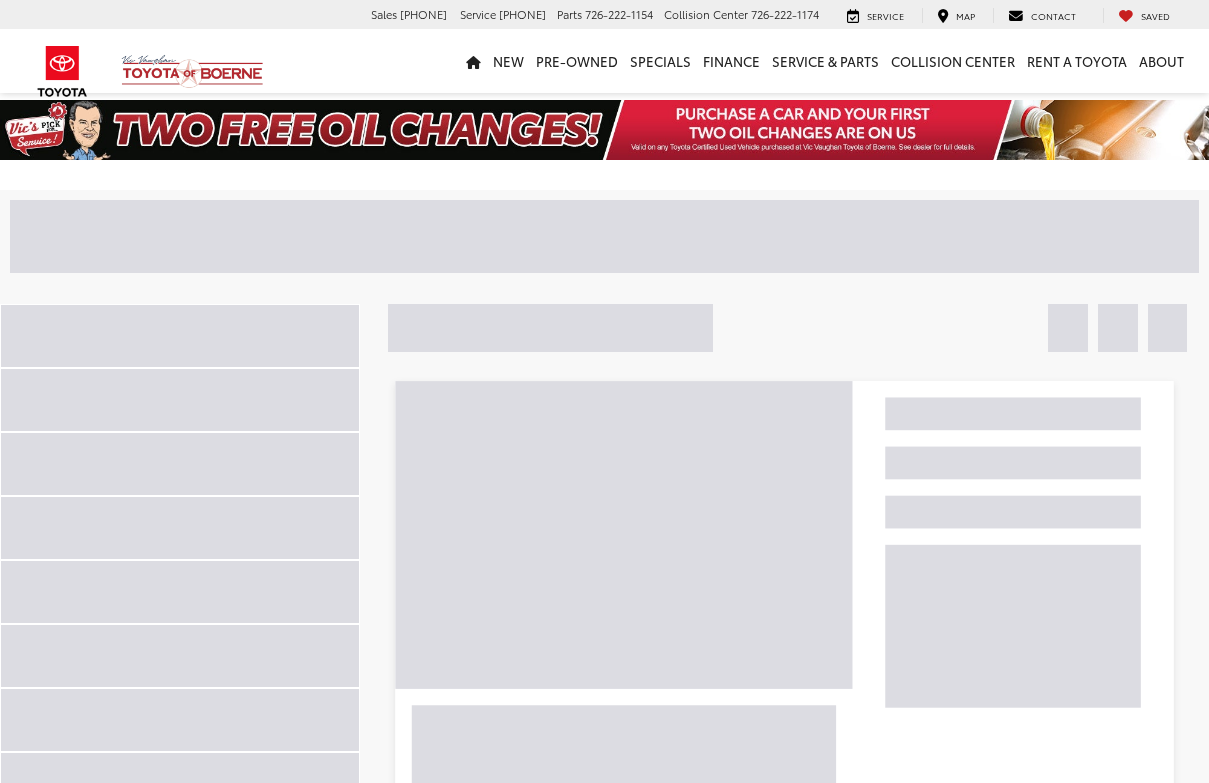 scroll, scrollTop: 0, scrollLeft: 0, axis: both 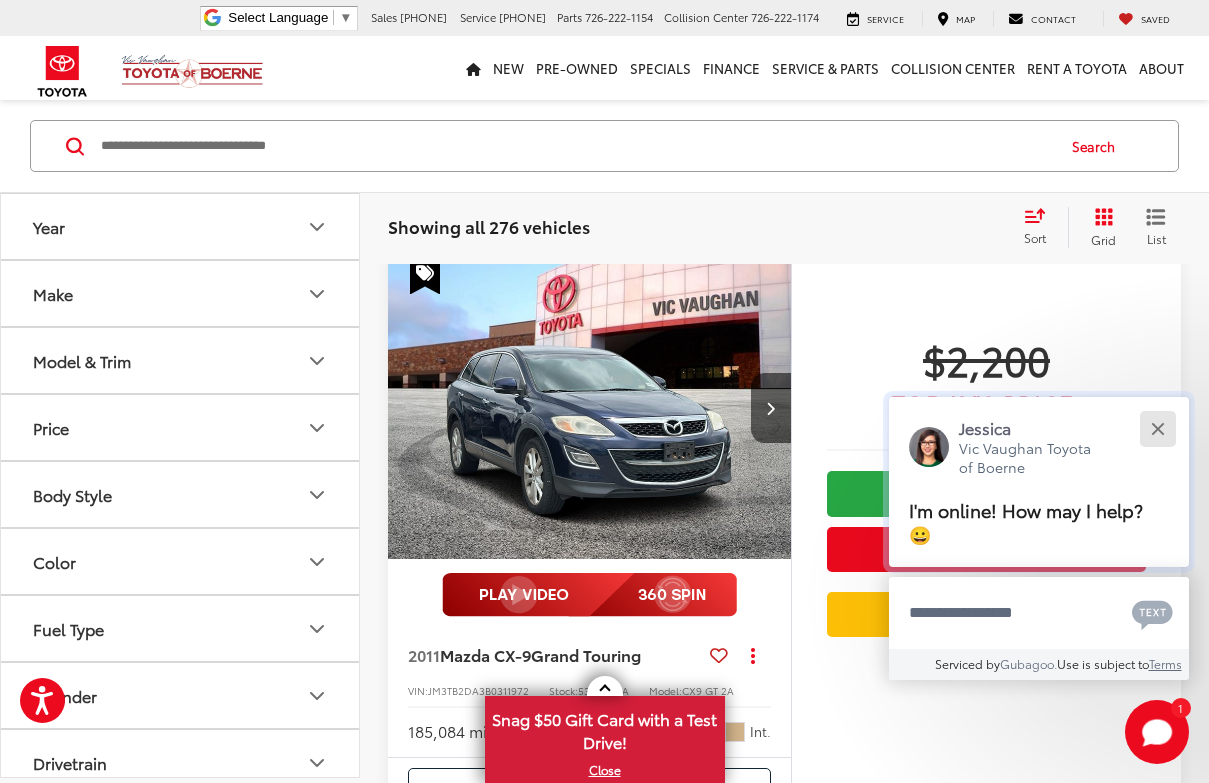 click at bounding box center (1157, 428) 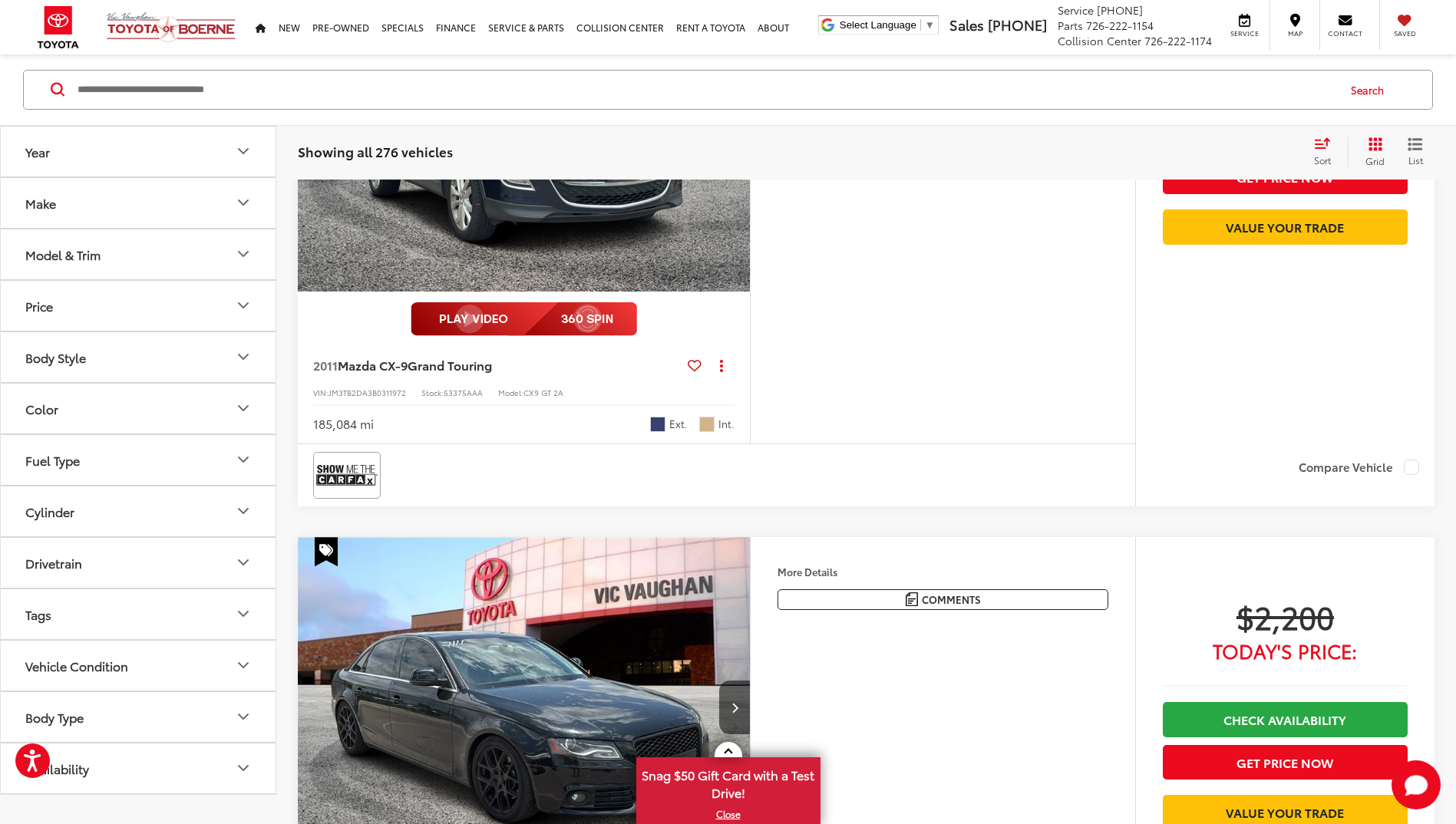 scroll, scrollTop: 537, scrollLeft: 0, axis: vertical 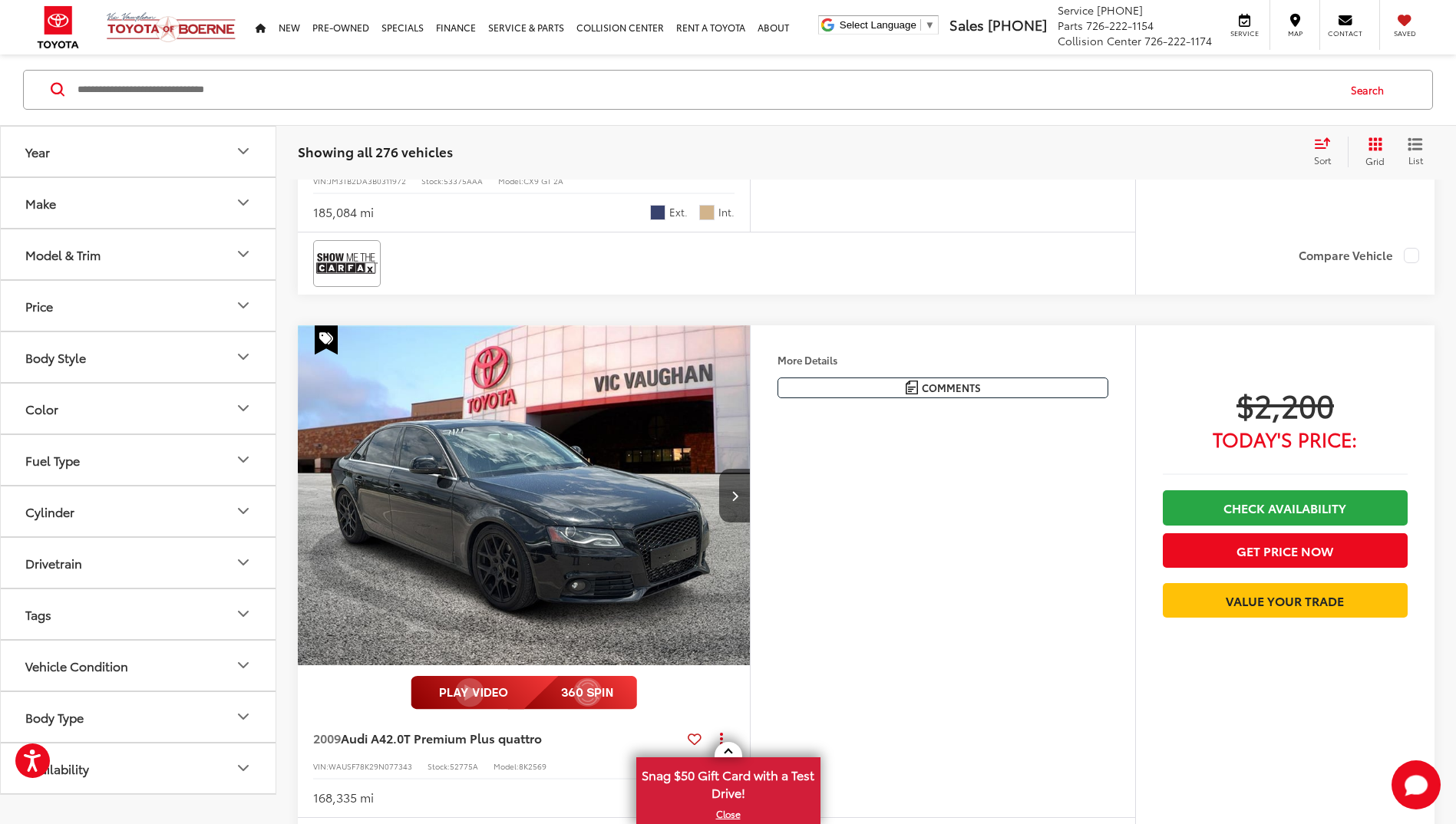 drag, startPoint x: 1282, startPoint y: 548, endPoint x: 1161, endPoint y: 552, distance: 121.0661 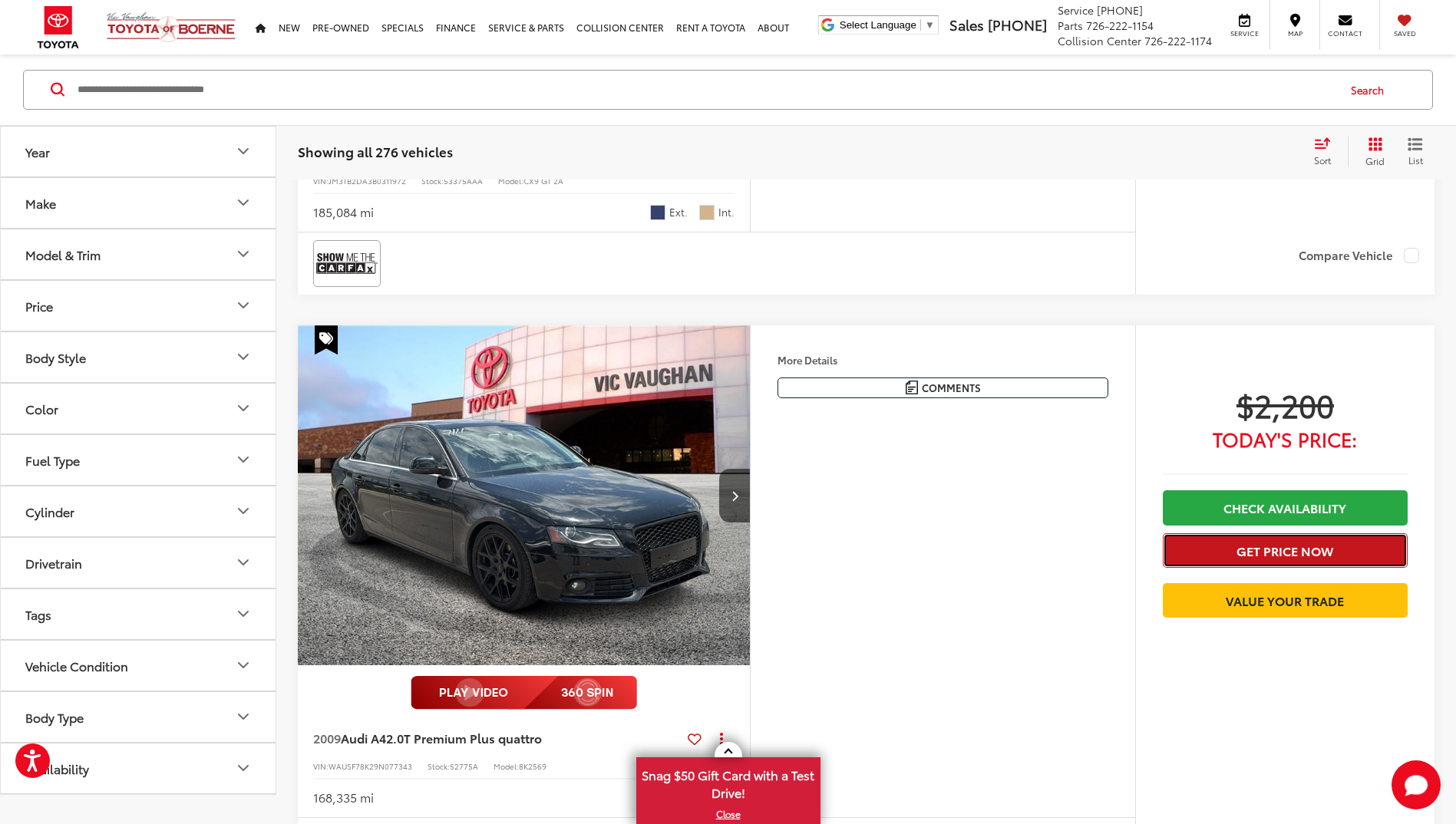 click on "Get Price Now" at bounding box center [1285, 550] 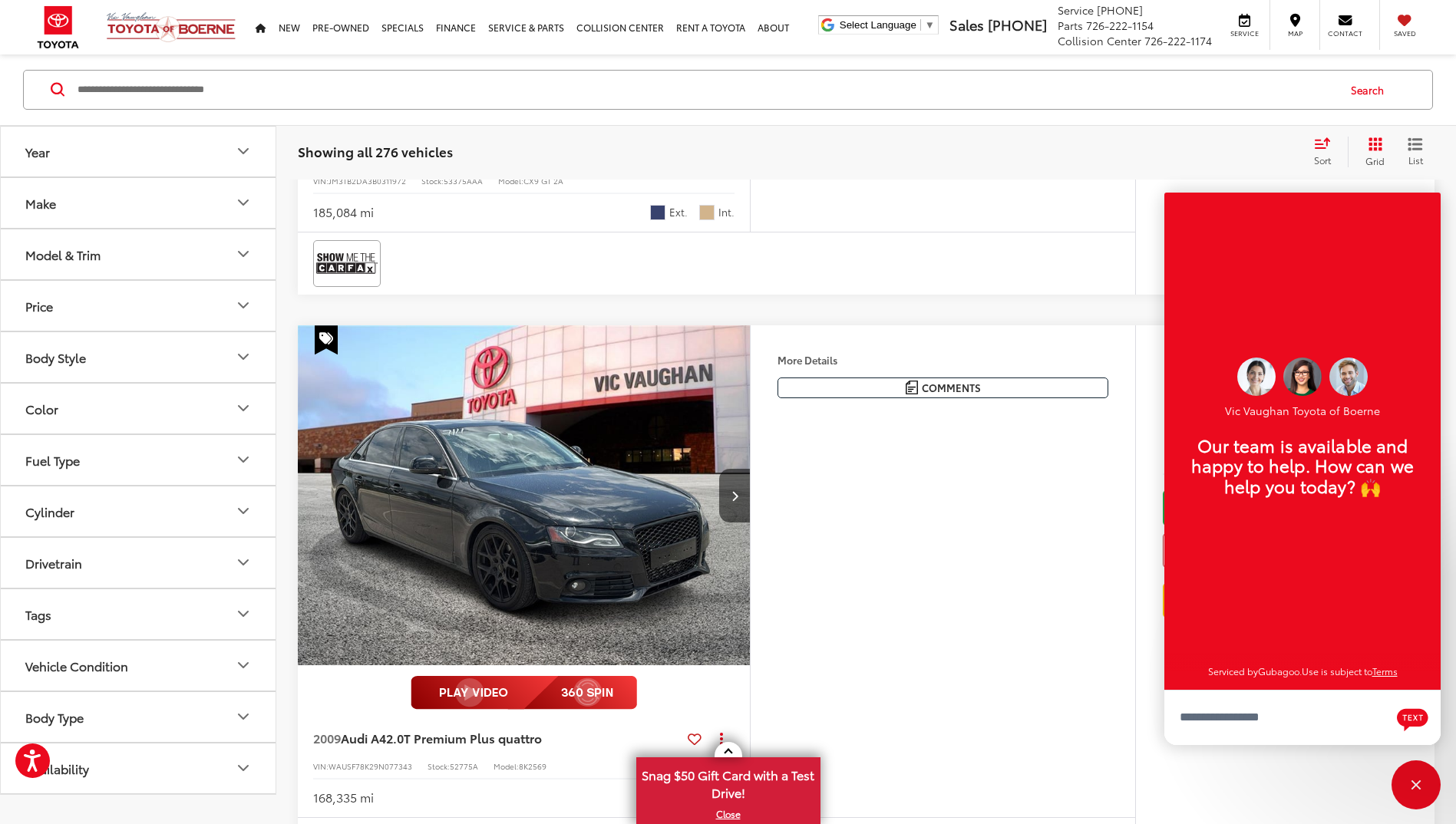 scroll, scrollTop: 18, scrollLeft: 0, axis: vertical 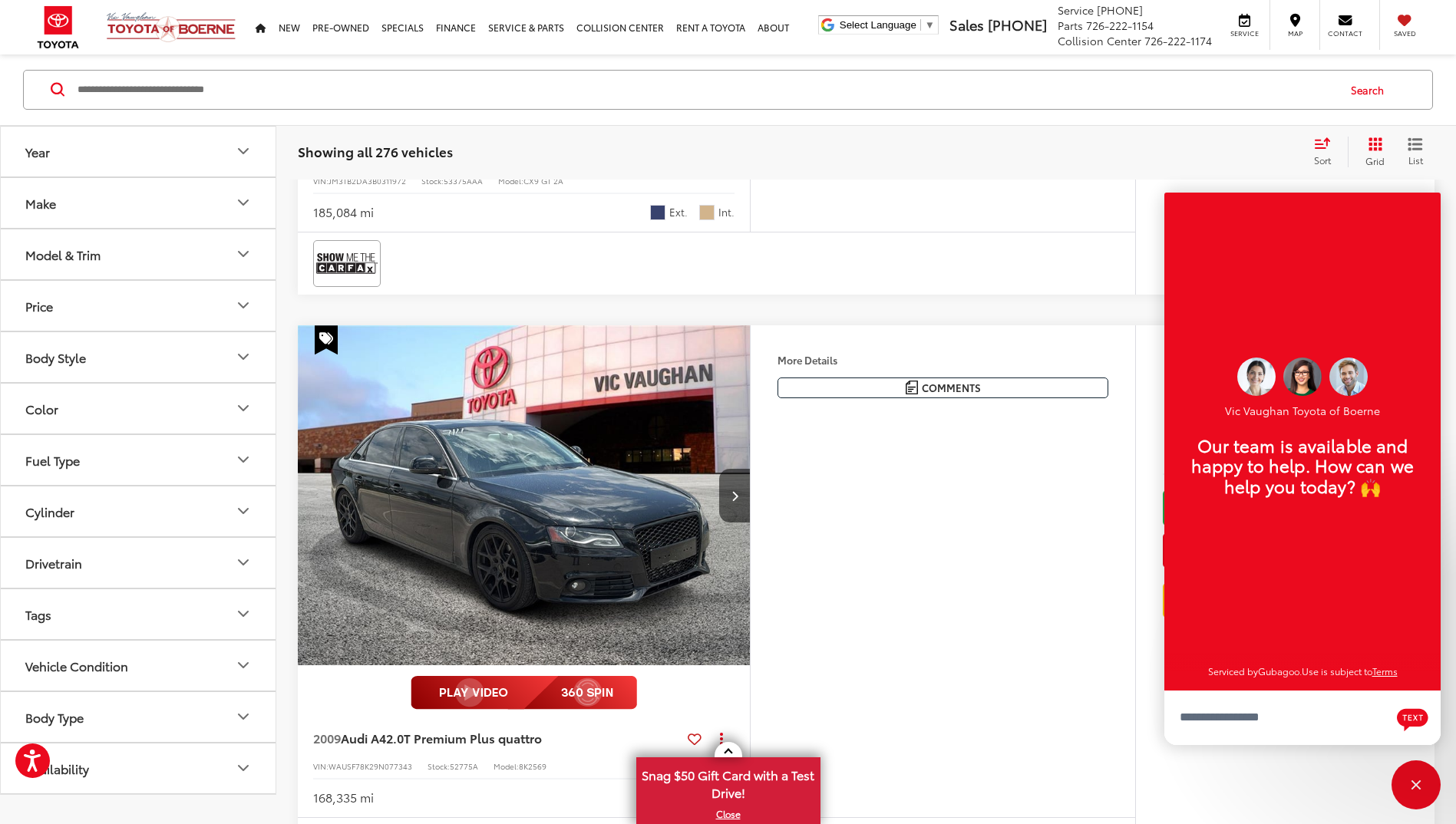 click on "More Details Comments Dealer Comments Clean CARFAX. 2009 Audi A4 2.0T Premium Plus quattro Black quattro, Leather. 22/30 City/Highway MPG Reviews:   * If you want a fun-to-drive convertible that doesn’t skimp on luxury, the 2009 Audi A4 Cabriolet is a viable alternative to the omnipresent BMW 3 Series. Soft-top purists will find this is one of the last of the breed. Source: KBB.com More..." at bounding box center (943, 571) 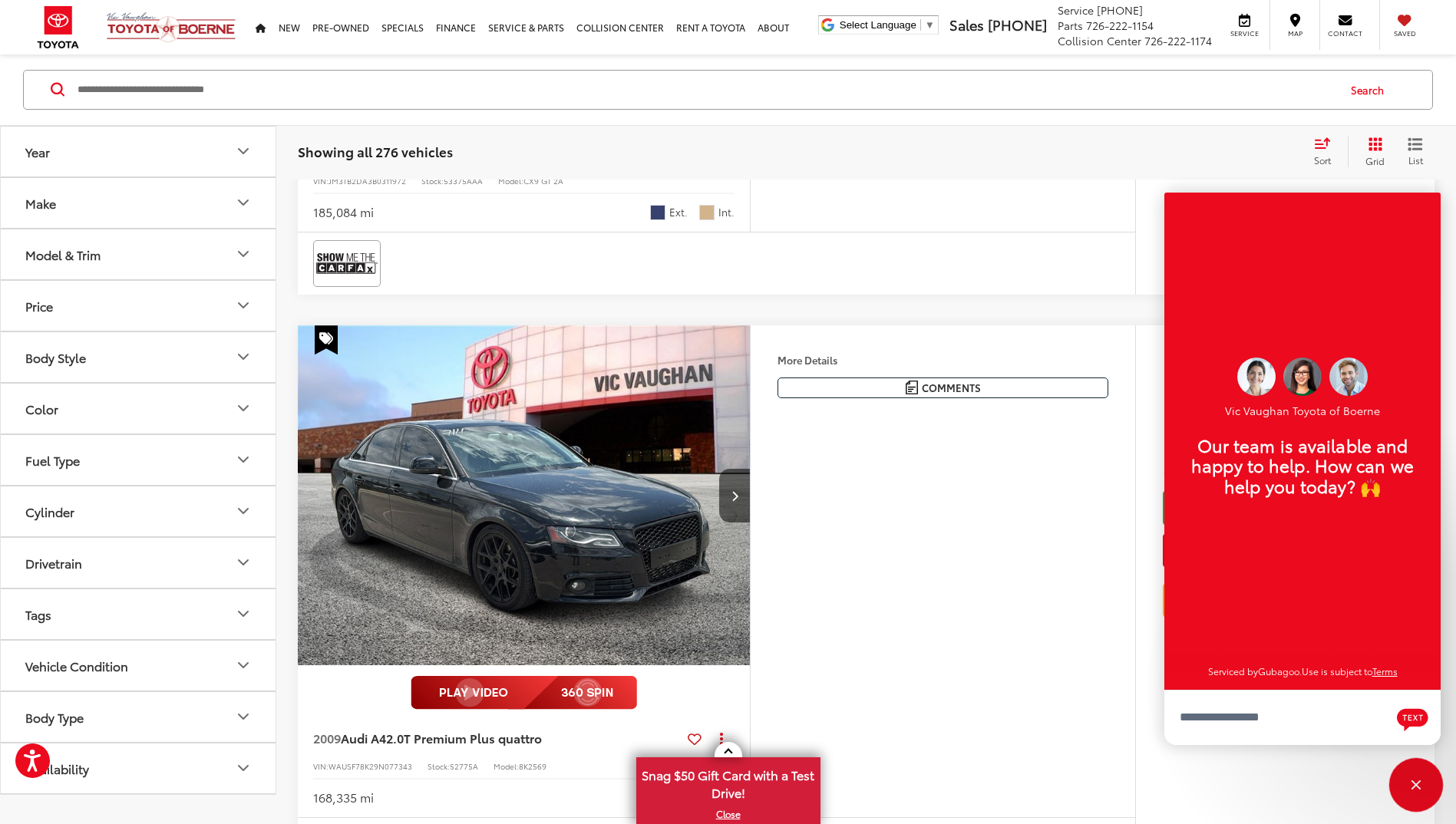 click at bounding box center [1416, 785] 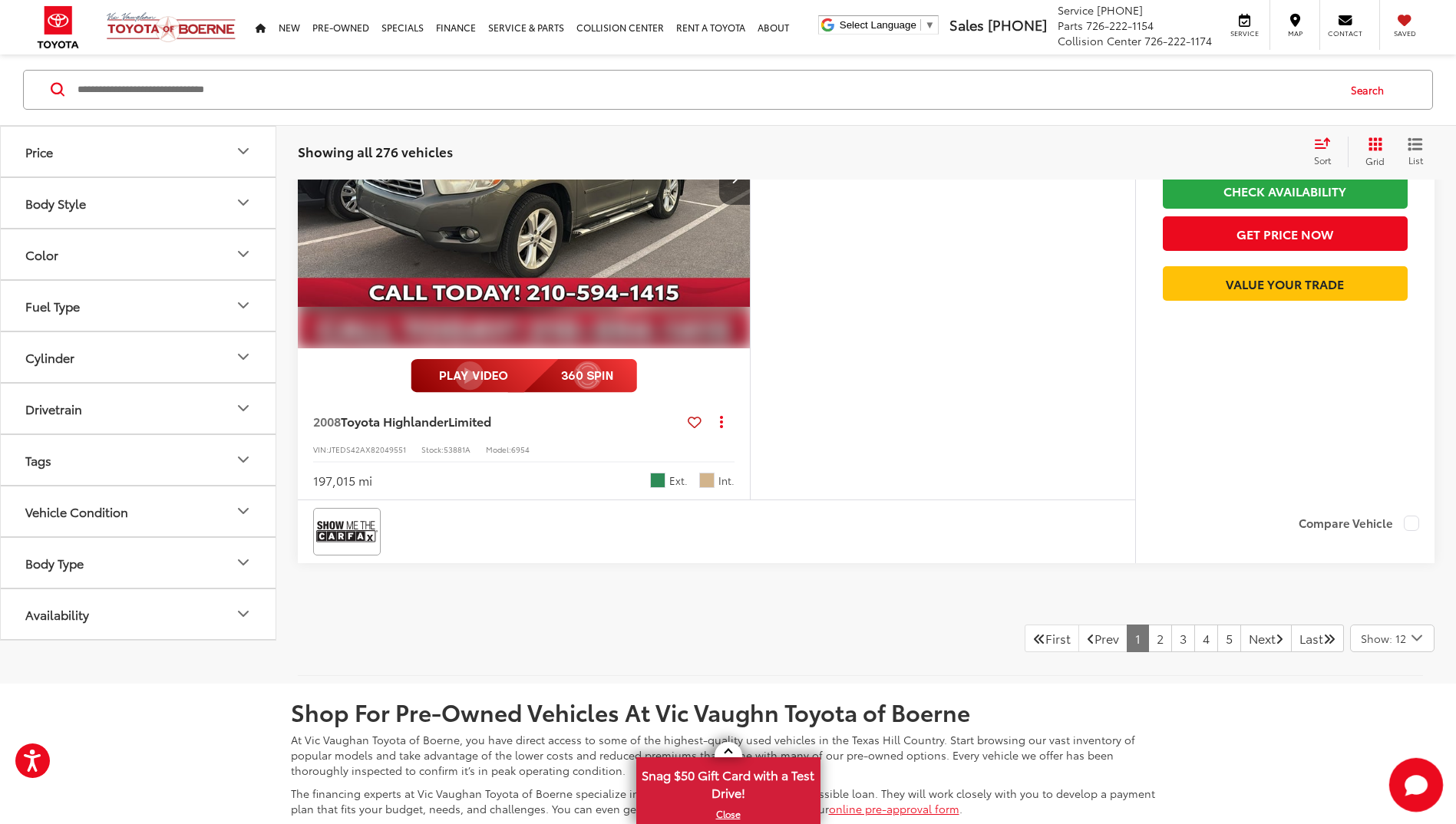 scroll, scrollTop: 6828, scrollLeft: 0, axis: vertical 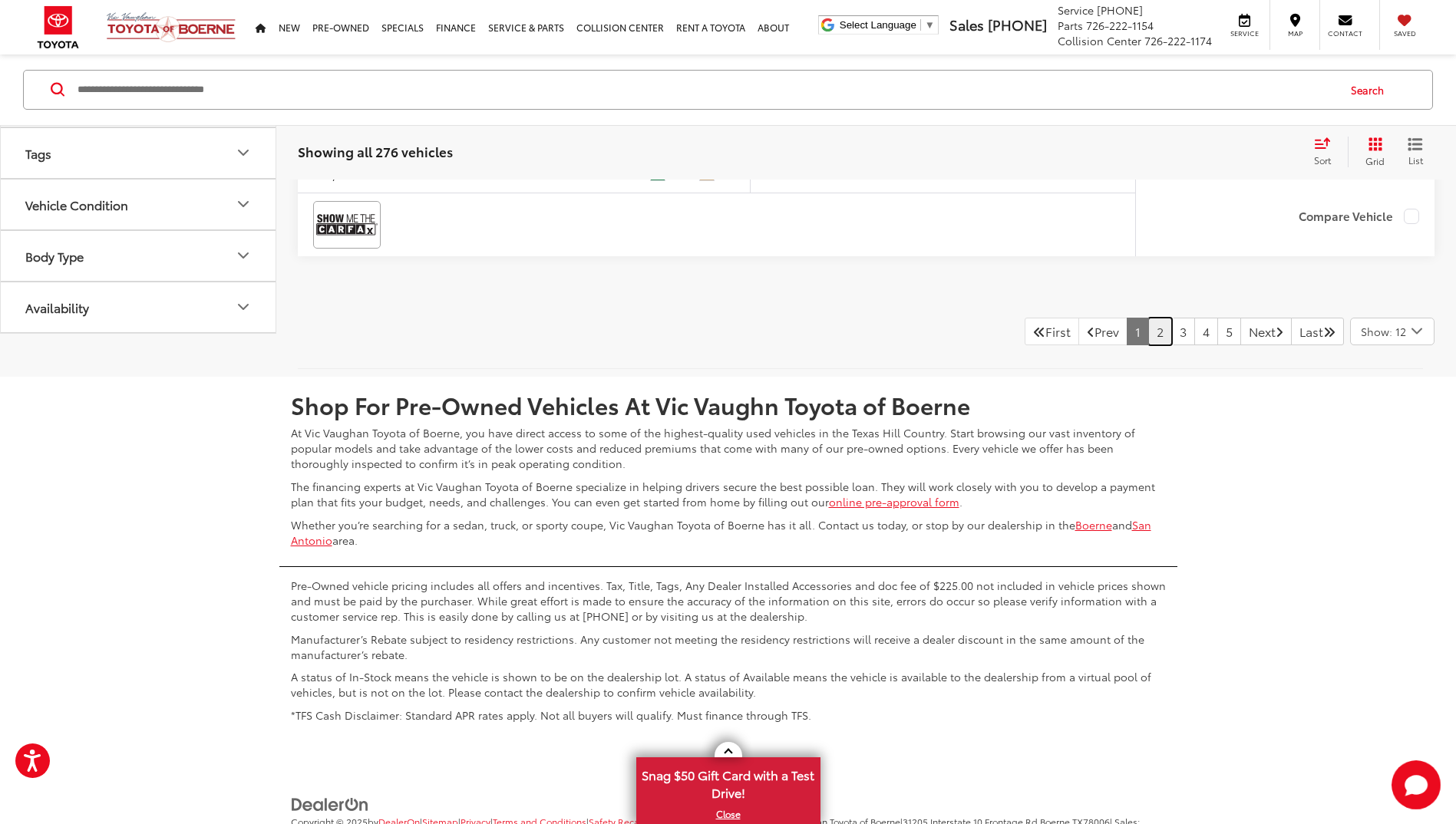 click on "2" at bounding box center (1160, 331) 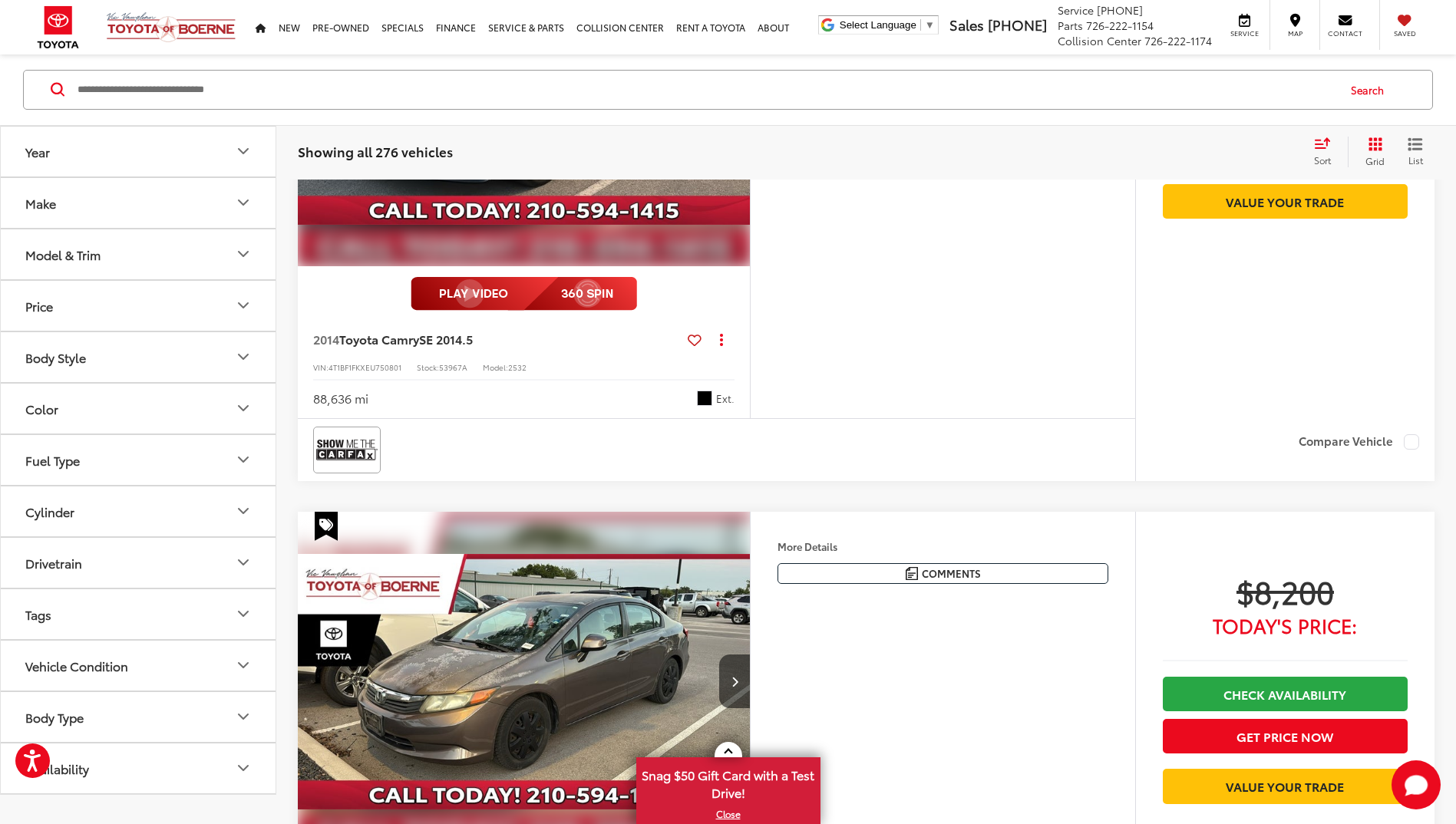 scroll, scrollTop: 2176, scrollLeft: 0, axis: vertical 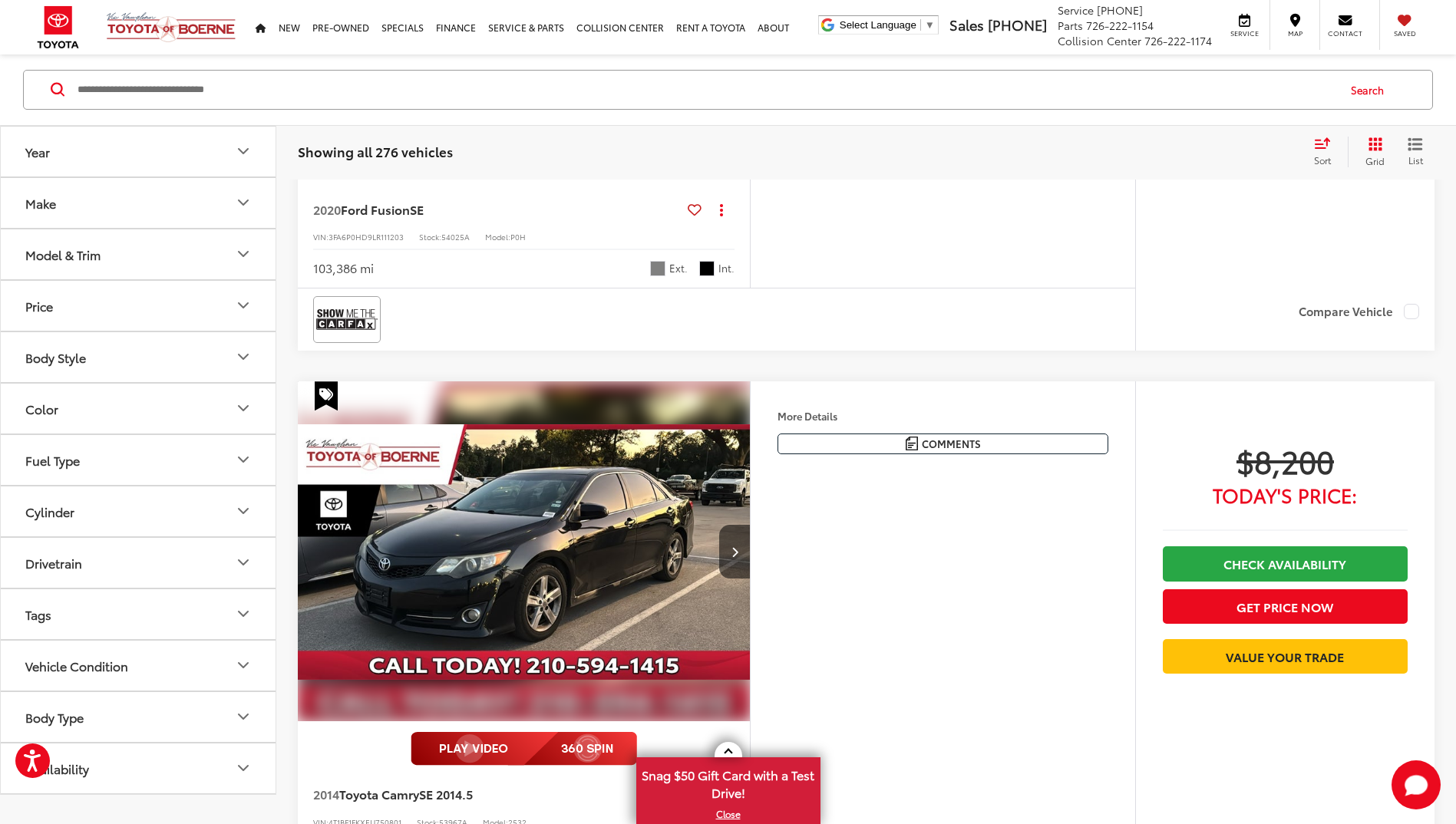 click at bounding box center (524, 552) 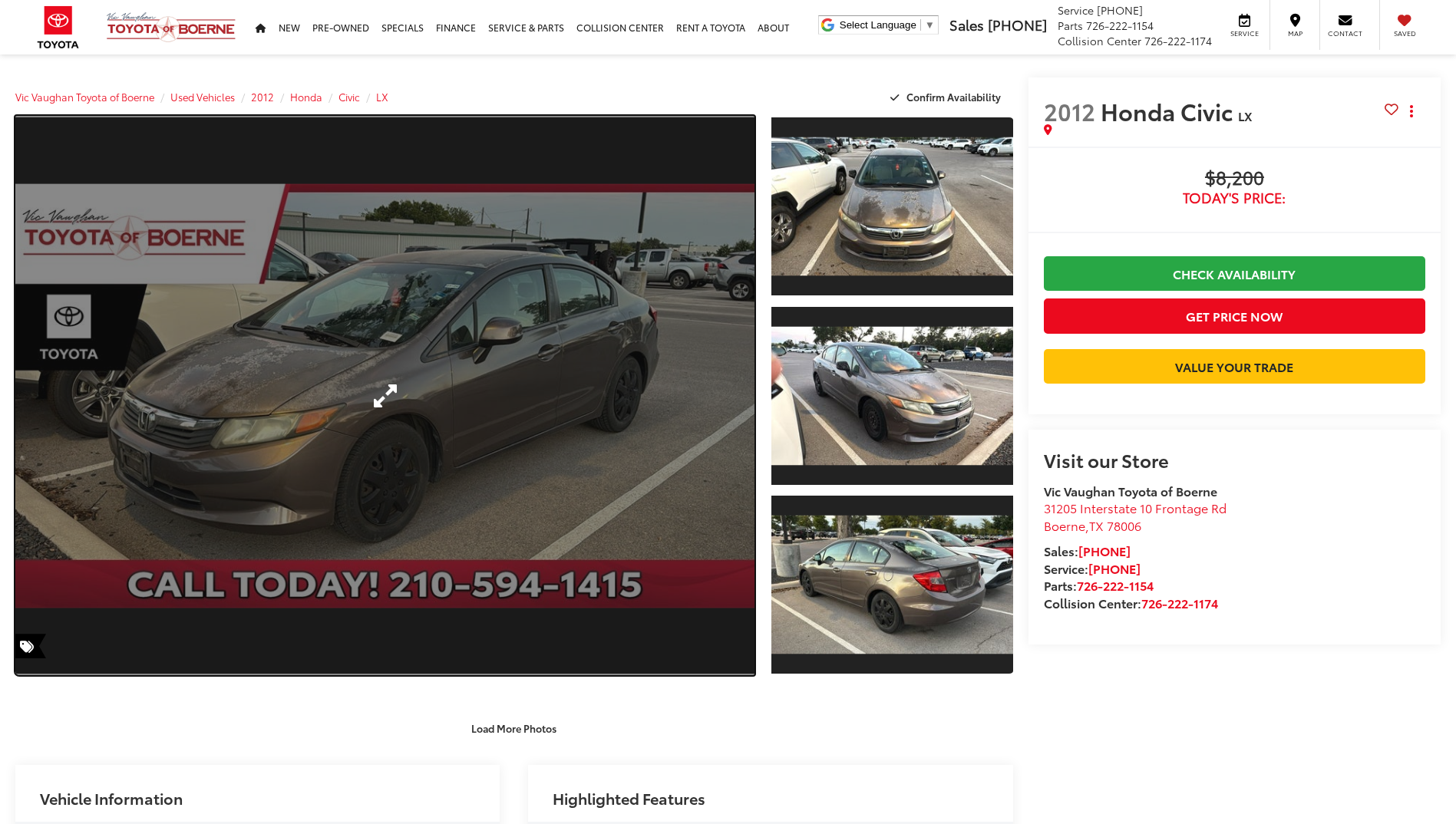 drag, startPoint x: 0, startPoint y: 0, endPoint x: 431, endPoint y: 322, distance: 538.00093 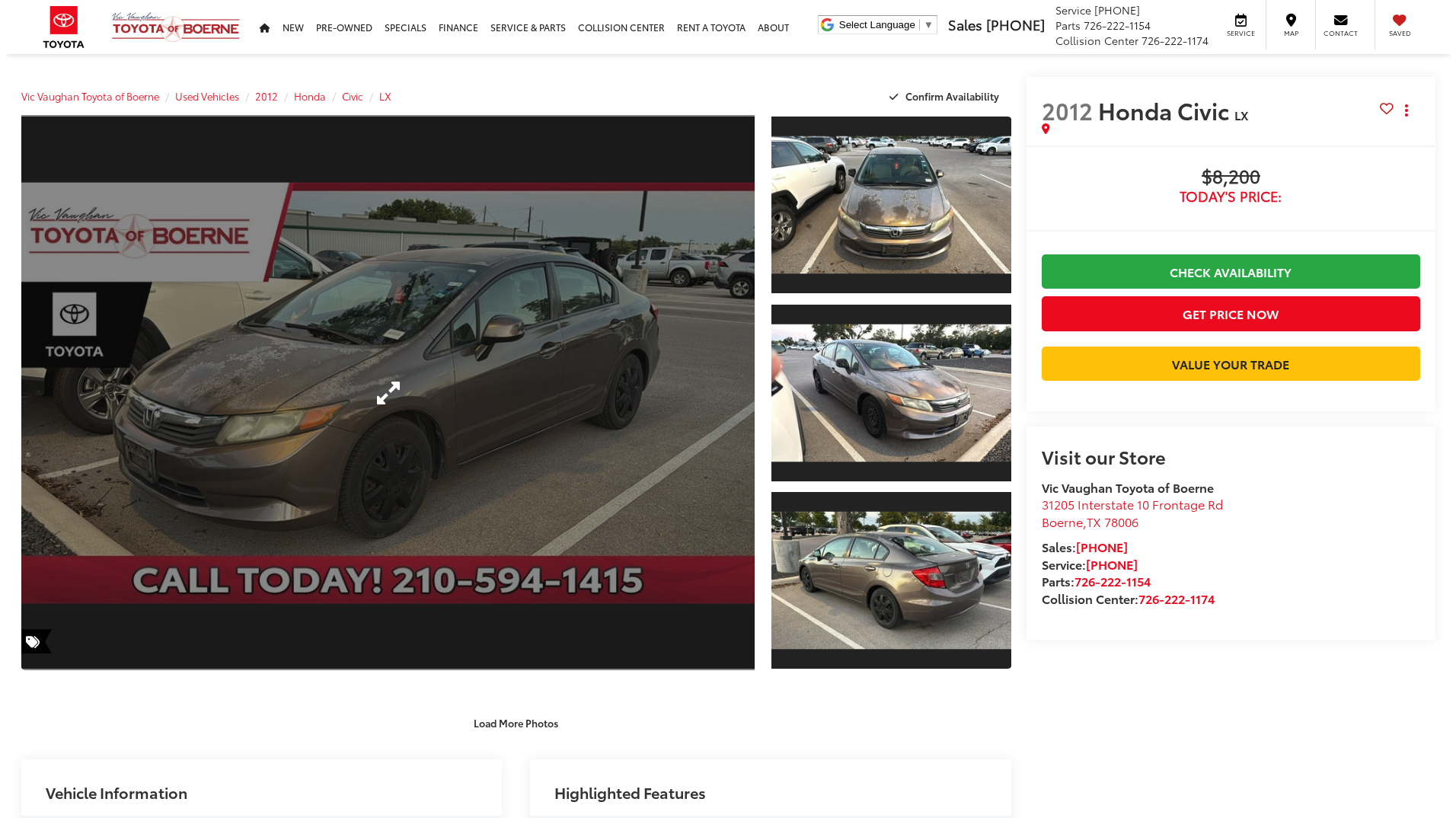 scroll, scrollTop: 0, scrollLeft: 0, axis: both 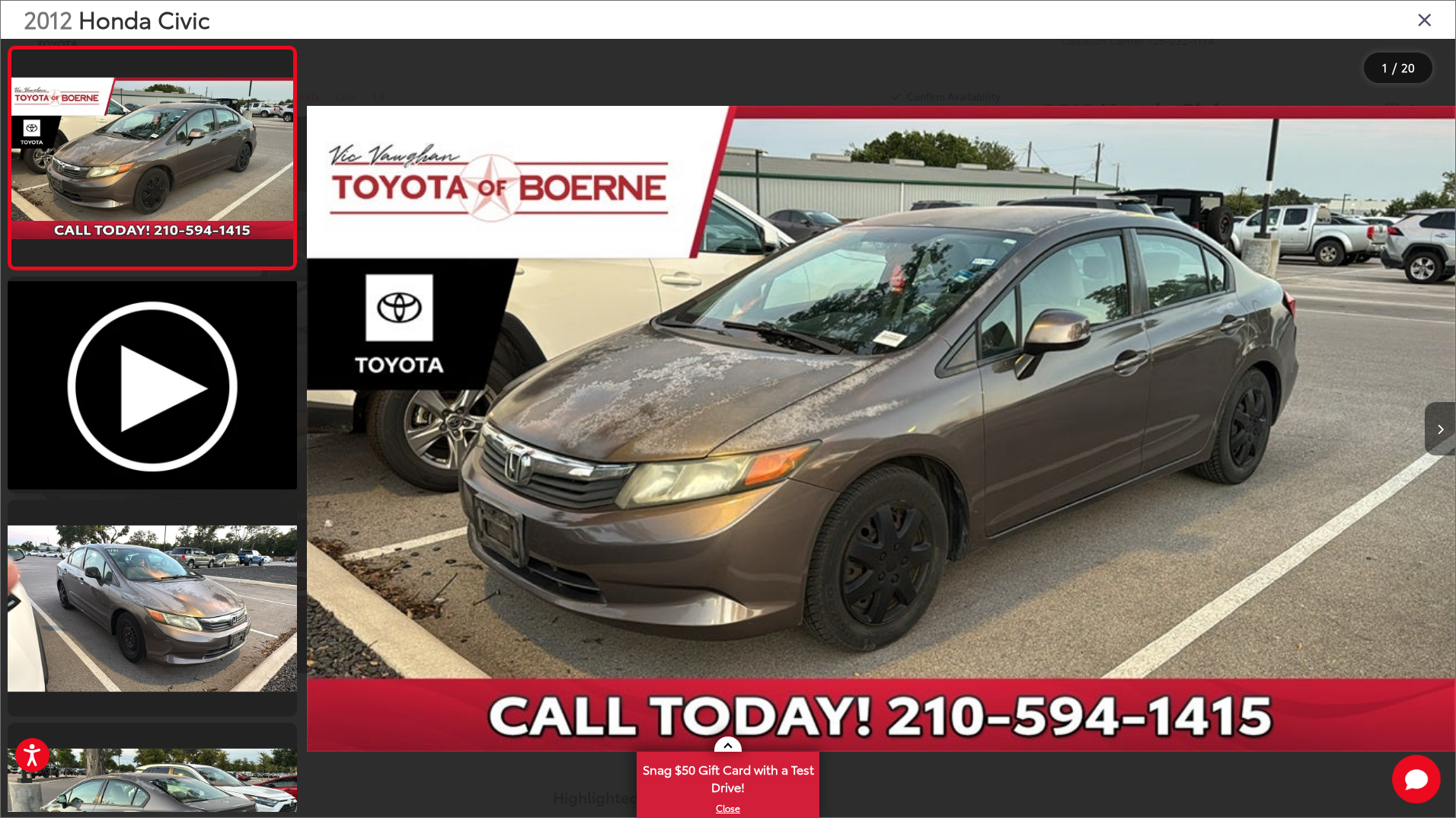 click at bounding box center (1440, 429) 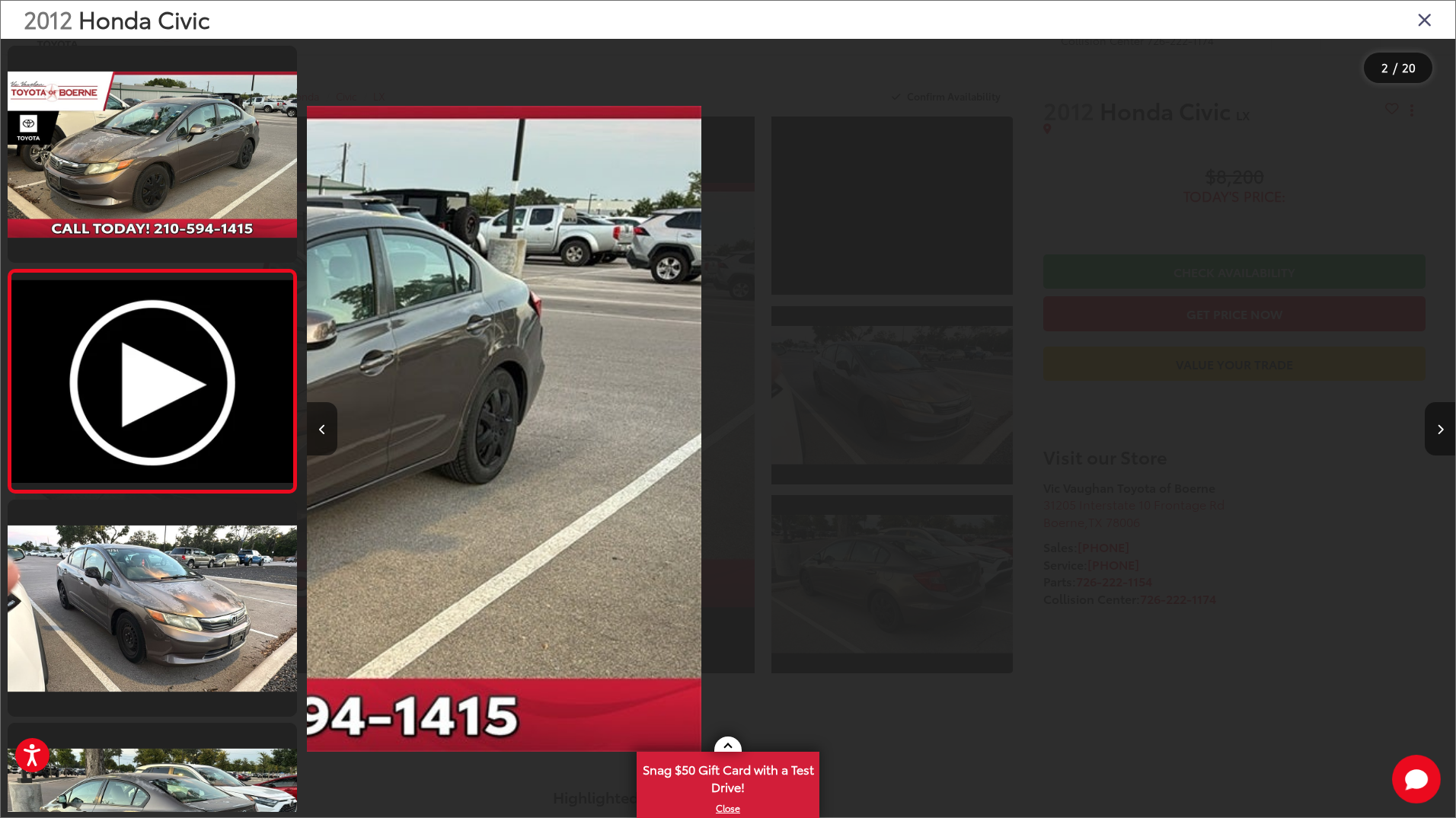 click at bounding box center (1440, 430) 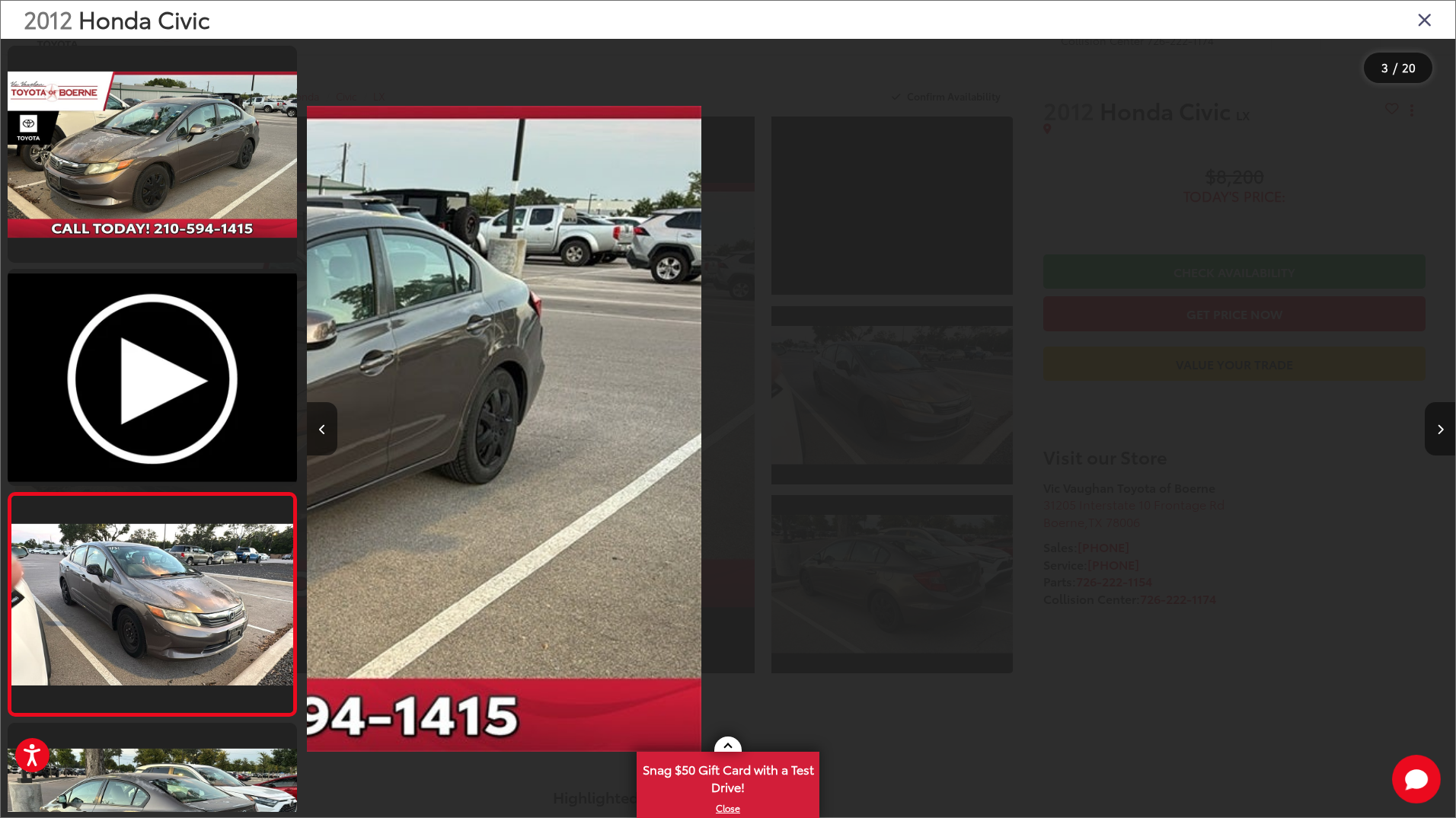 scroll, scrollTop: 0, scrollLeft: 1015, axis: horizontal 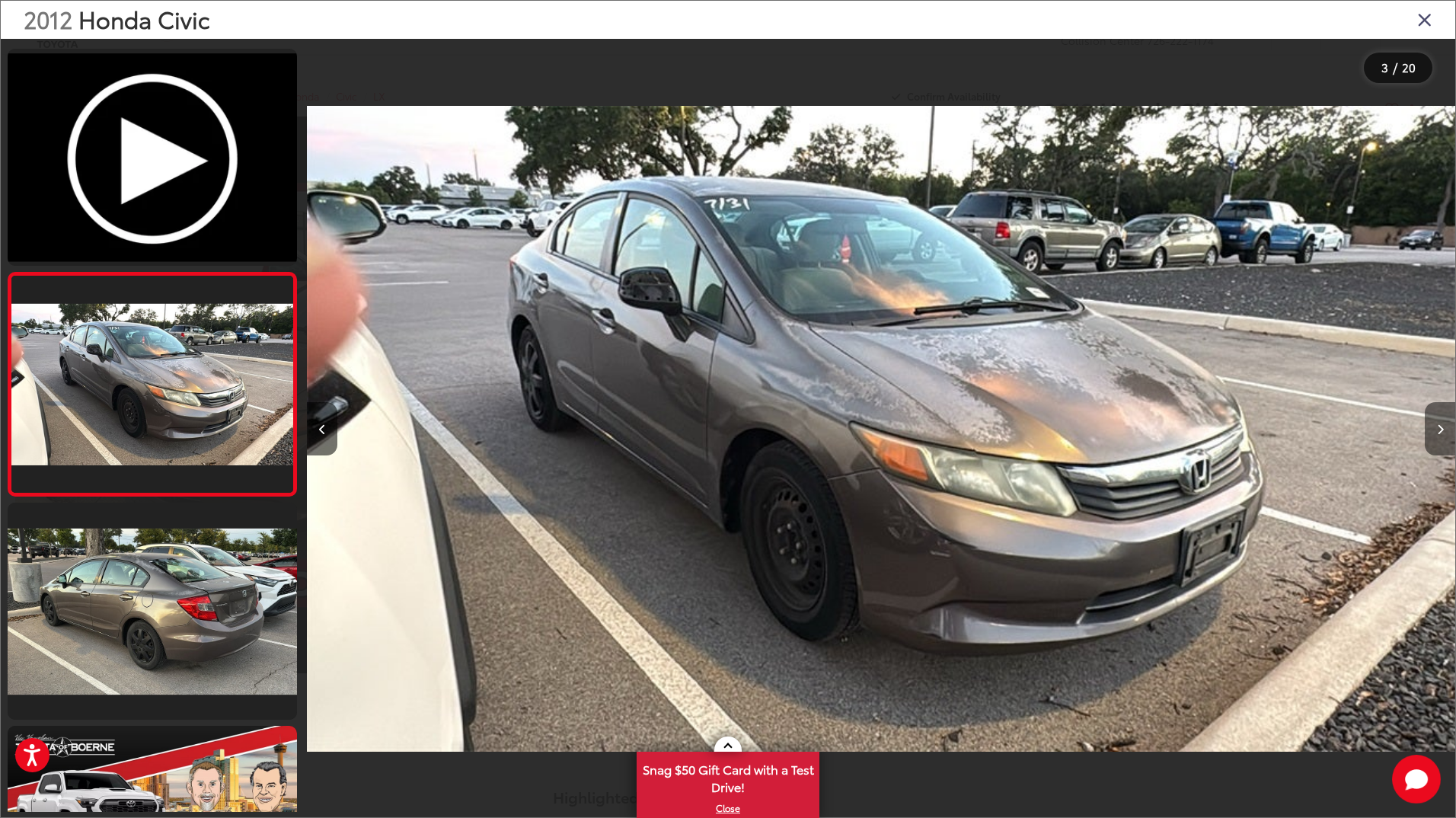 click at bounding box center (1440, 430) 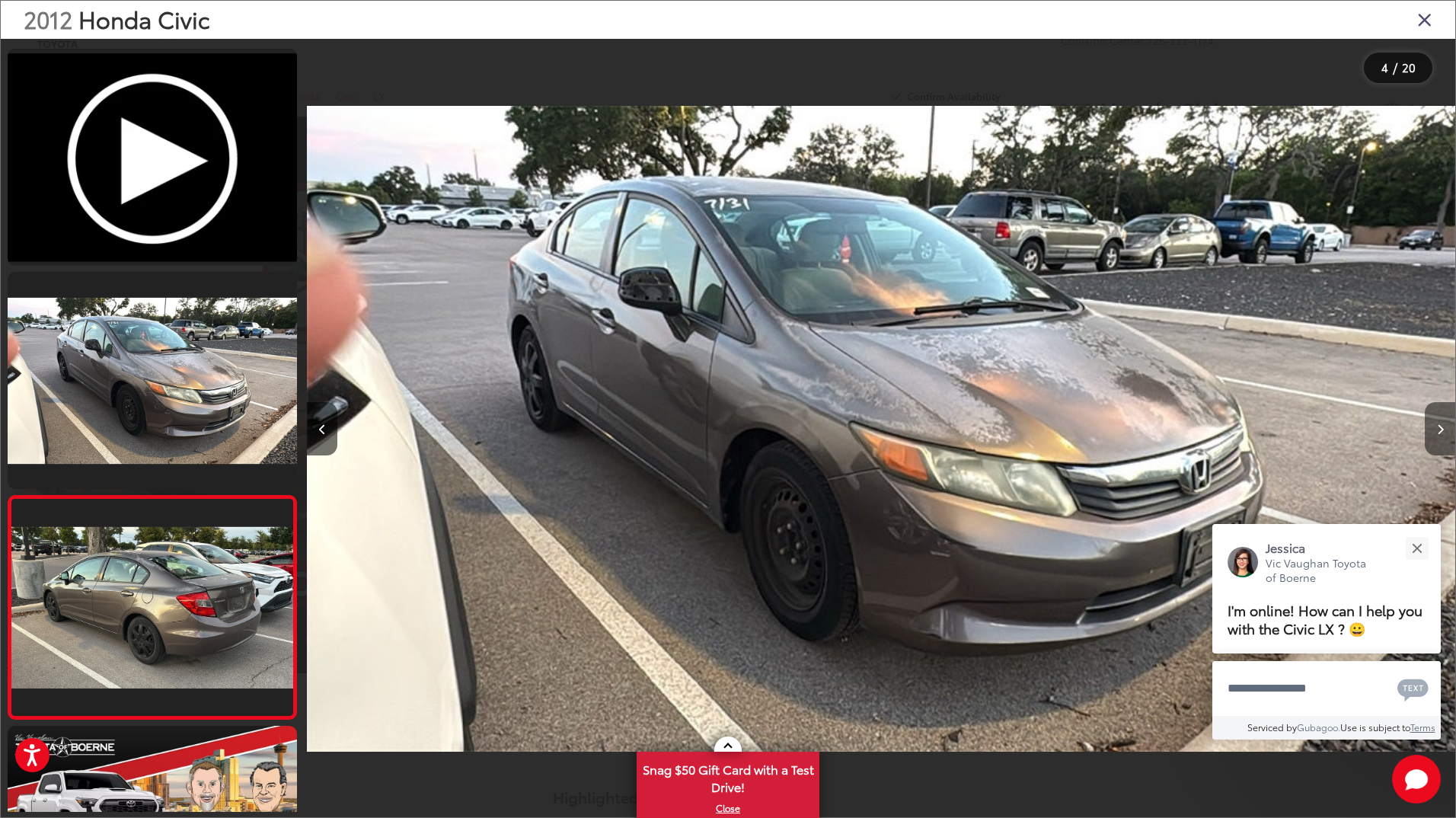 scroll, scrollTop: 0, scrollLeft: 2566, axis: horizontal 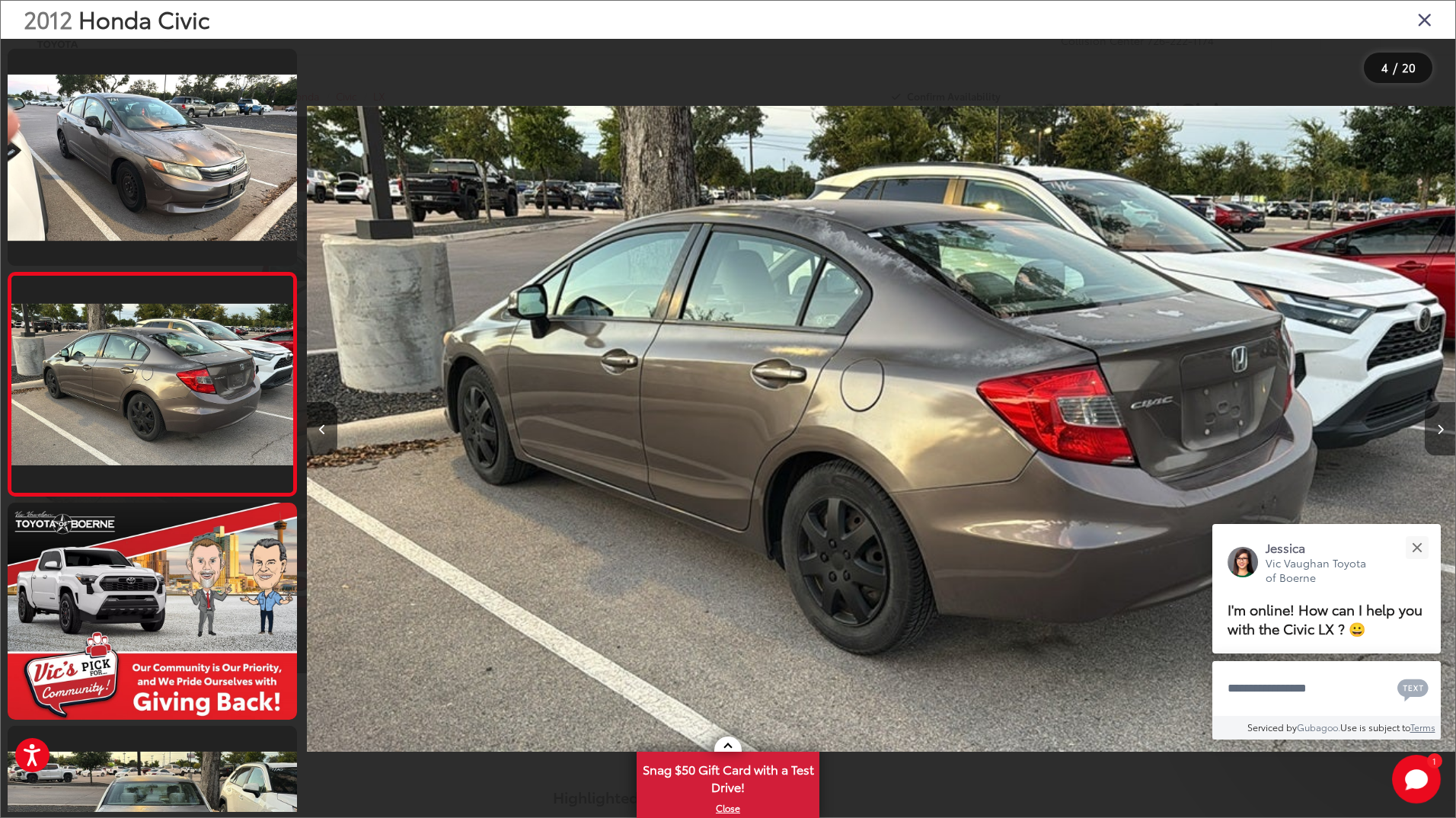 click at bounding box center [1440, 430] 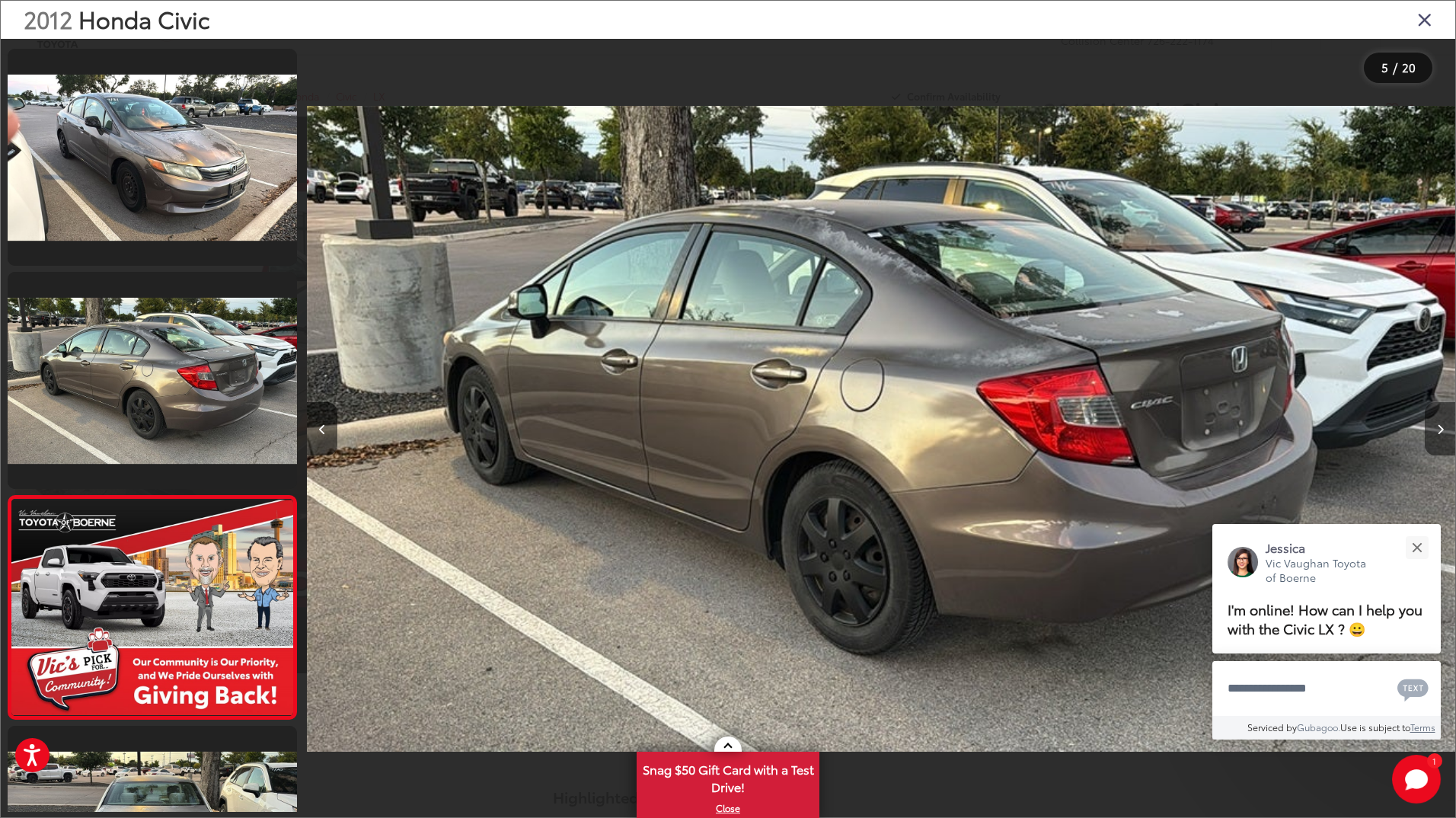 scroll, scrollTop: 0, scrollLeft: 3757, axis: horizontal 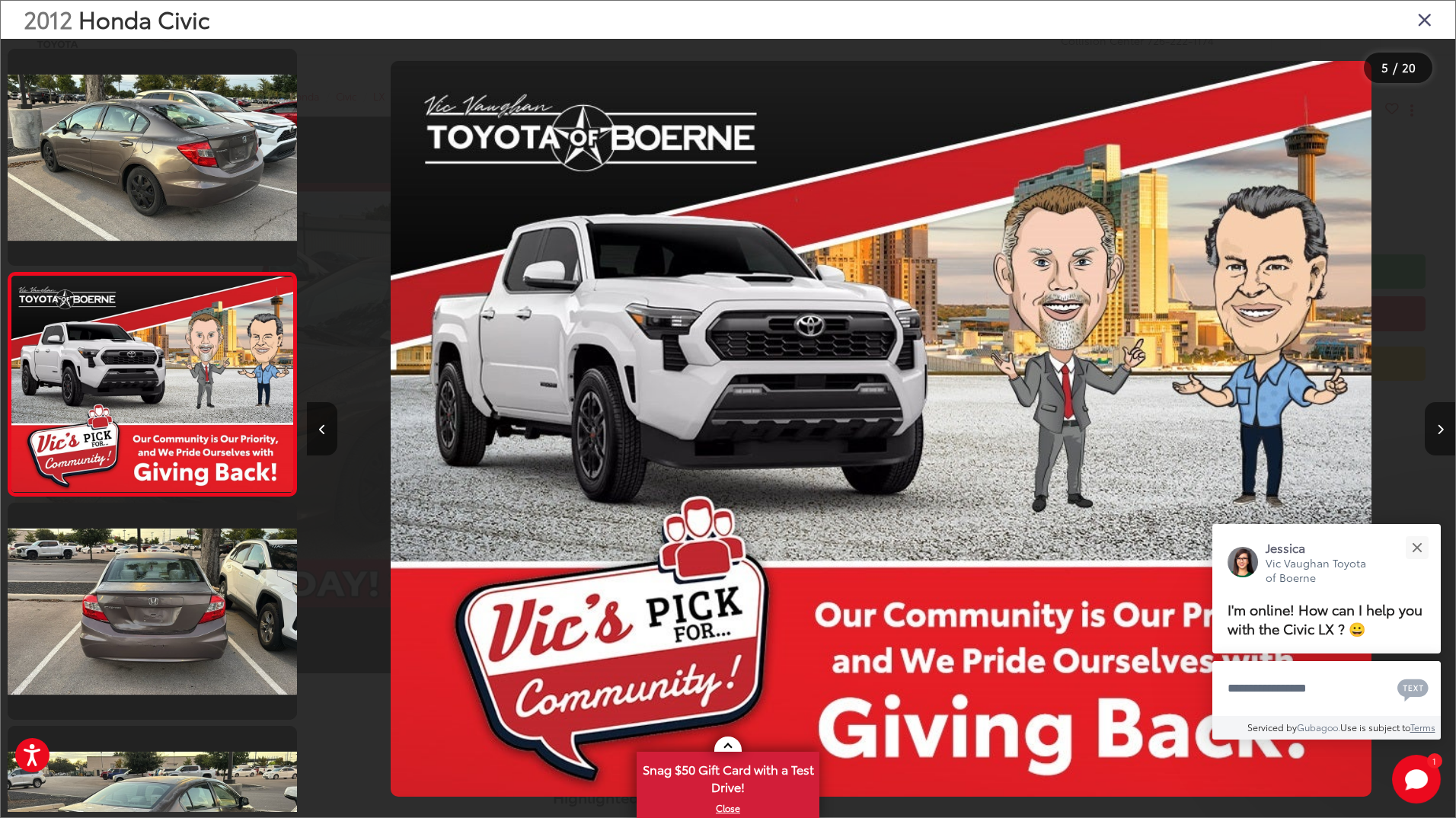 click at bounding box center [1440, 430] 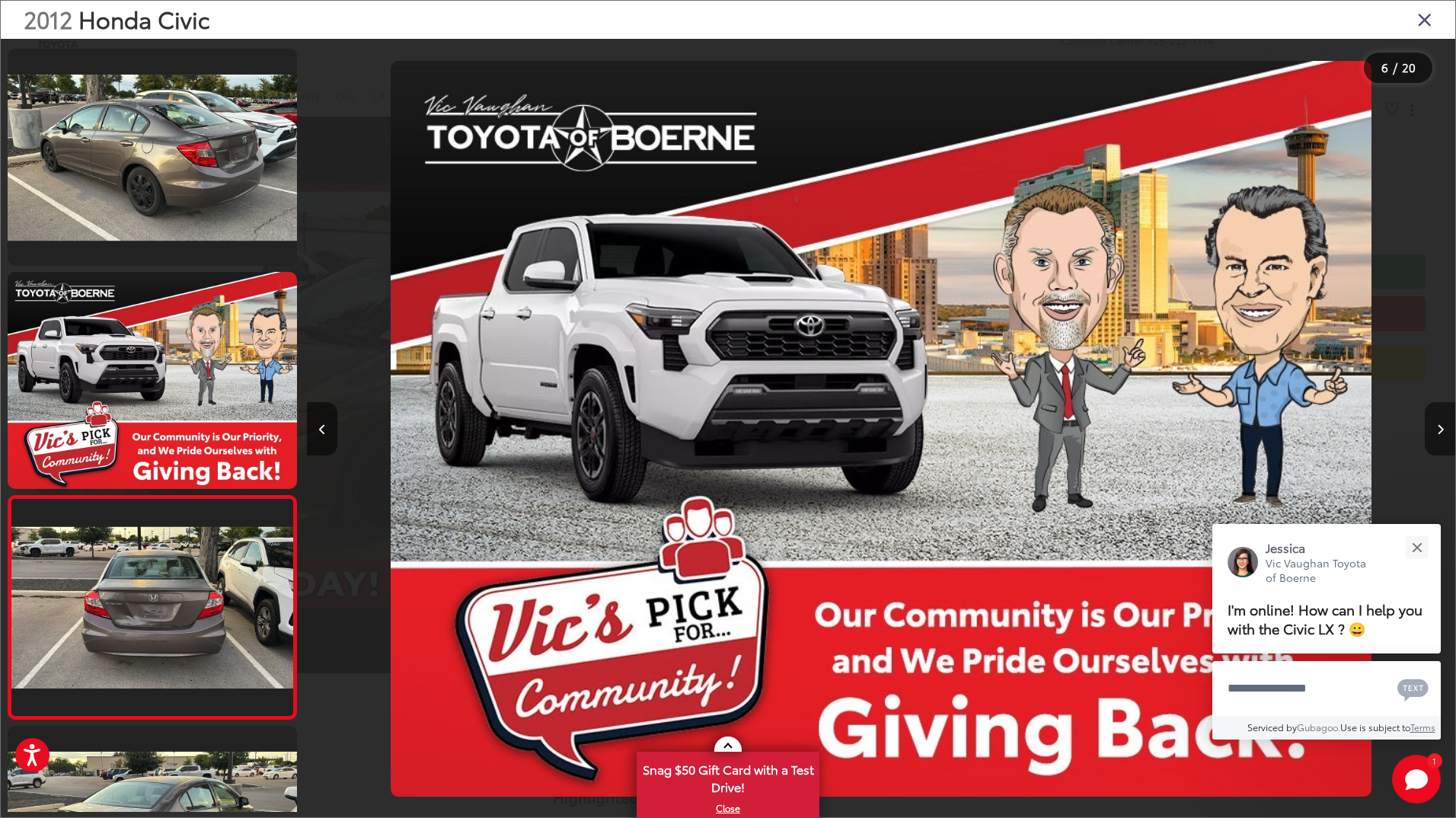 scroll, scrollTop: 0, scrollLeft: 4693, axis: horizontal 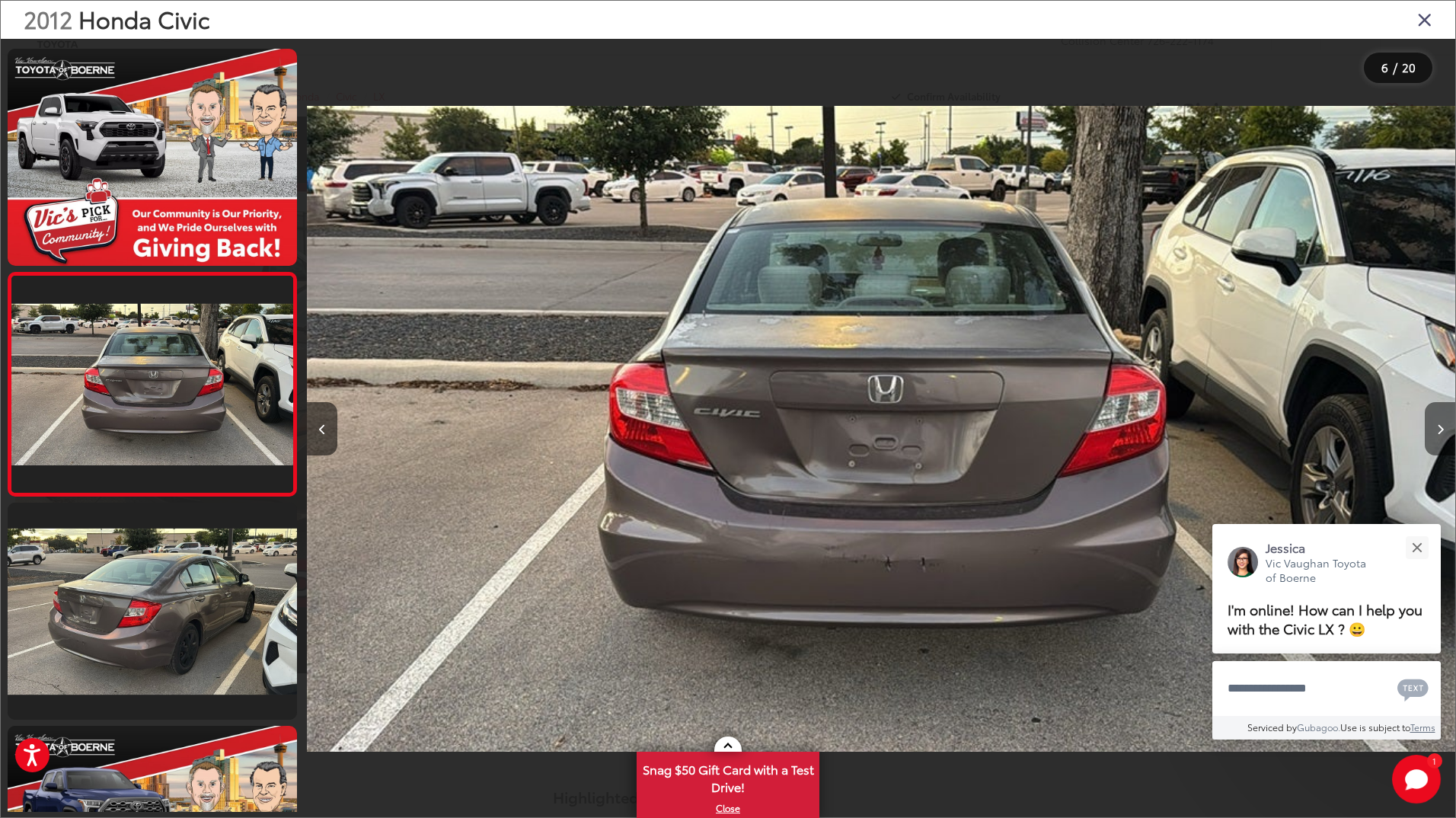 click at bounding box center (1440, 430) 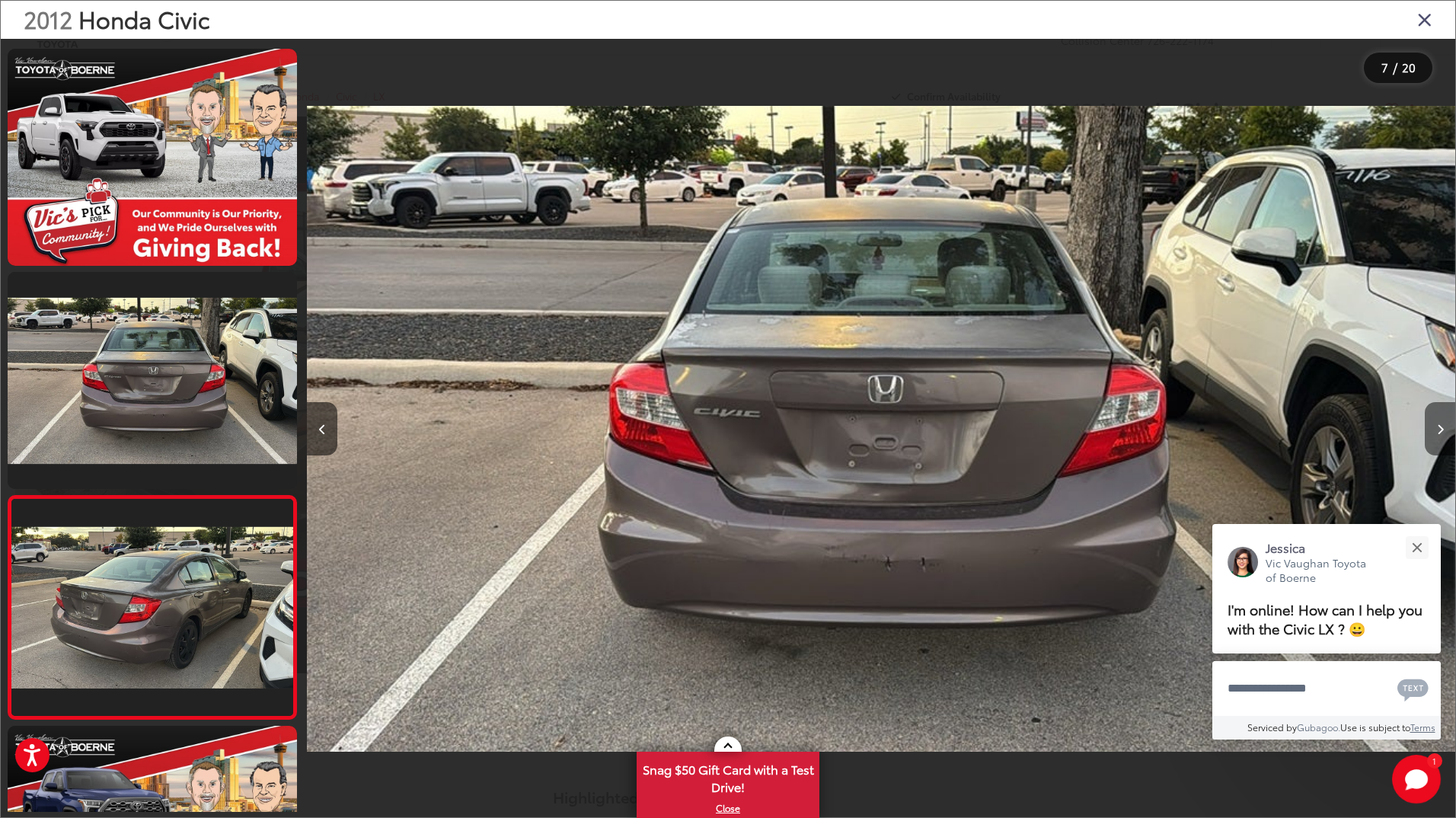 scroll, scrollTop: 0, scrollLeft: 6098, axis: horizontal 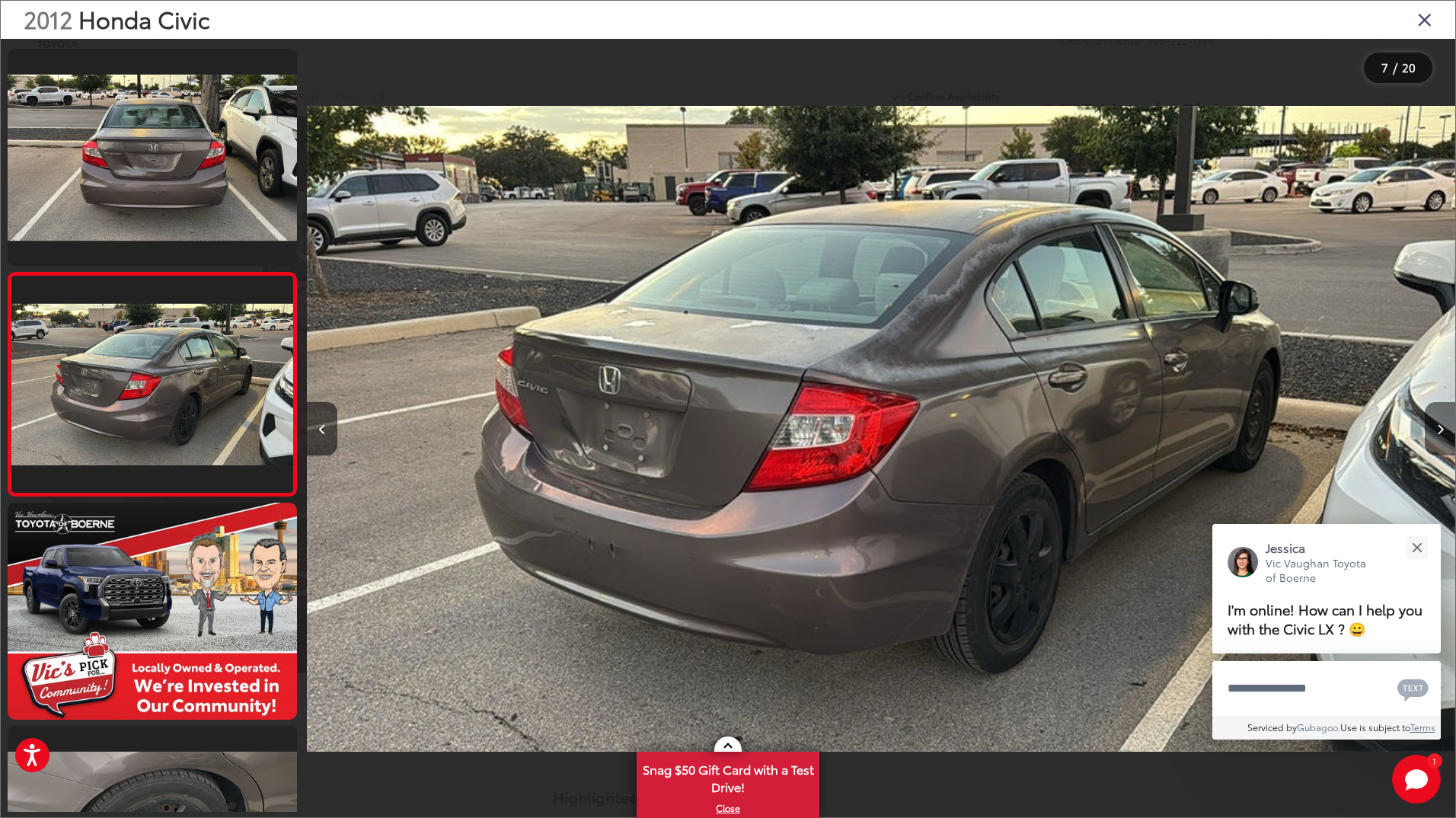 click at bounding box center [1440, 430] 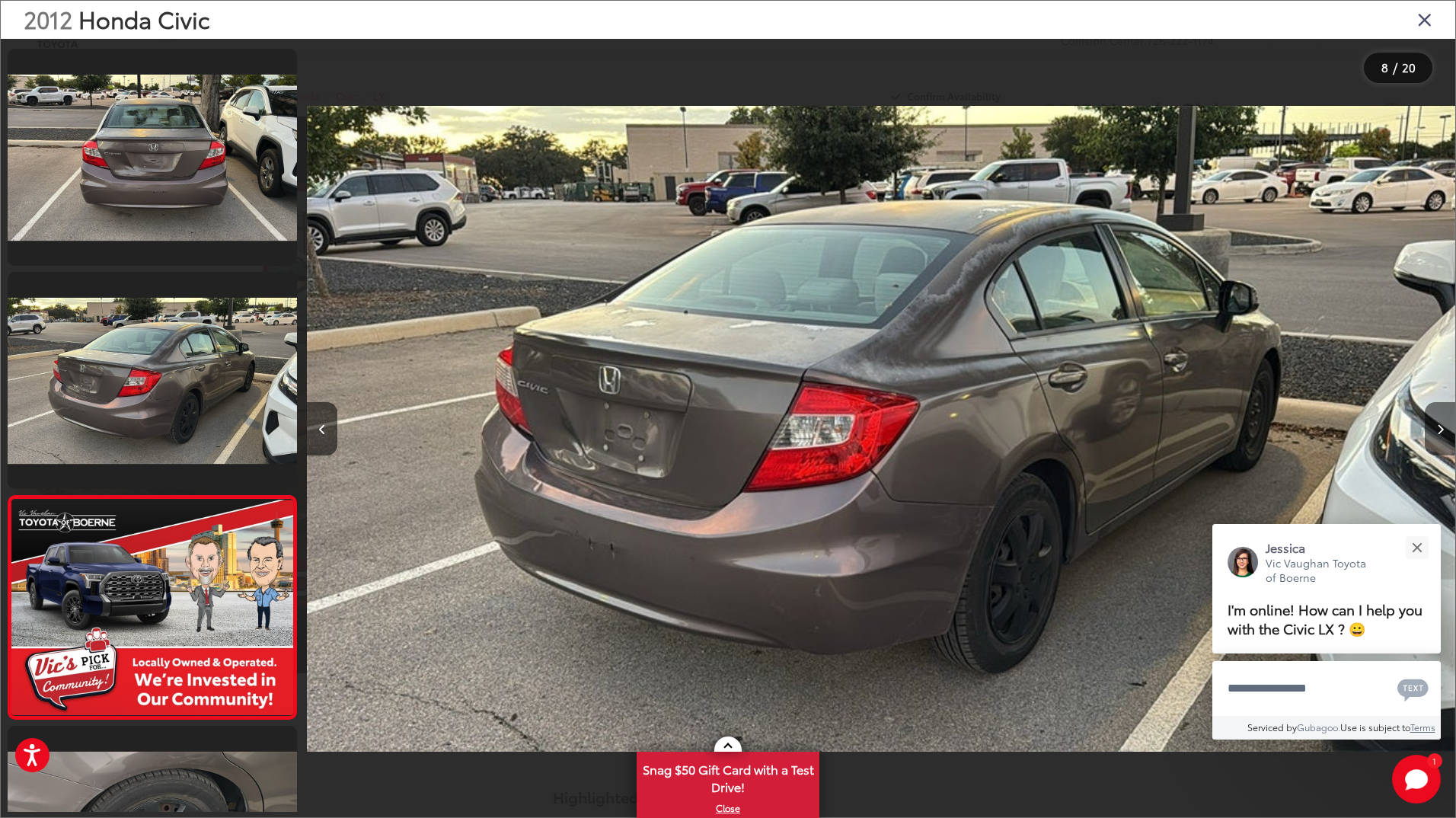scroll, scrollTop: 0, scrollLeft: 7202, axis: horizontal 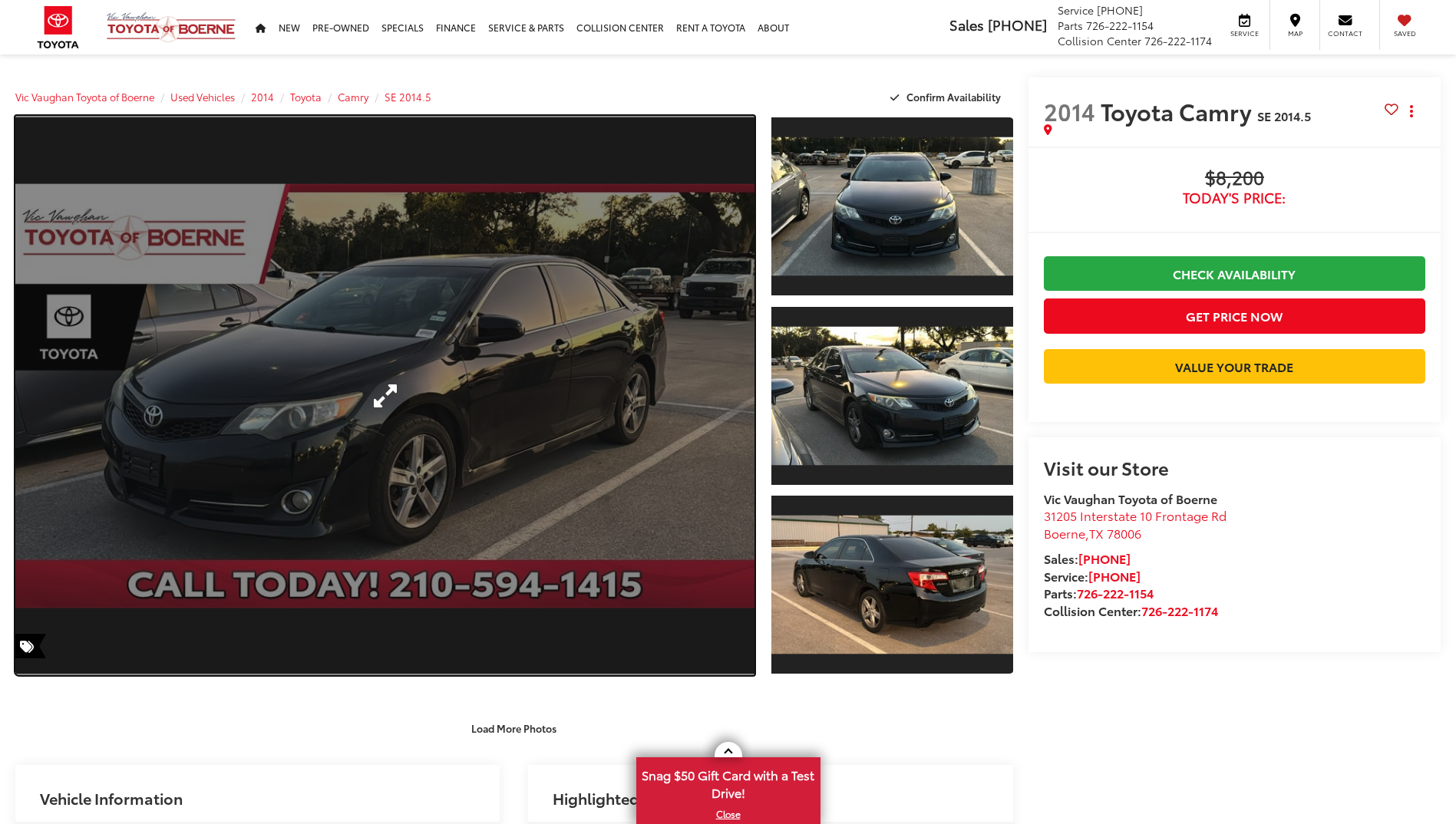 click at bounding box center [385, 395] 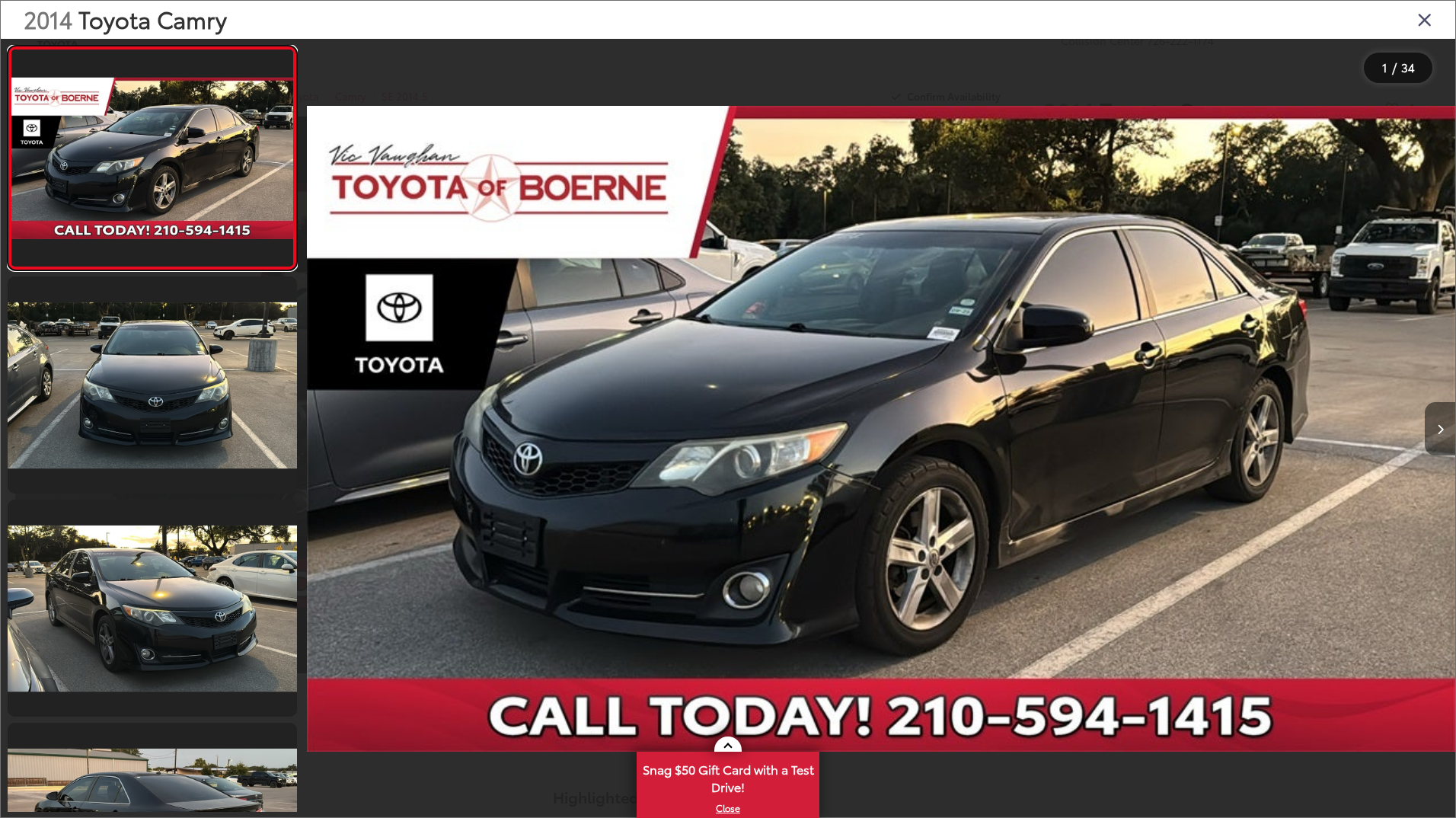 scroll, scrollTop: 0, scrollLeft: 0, axis: both 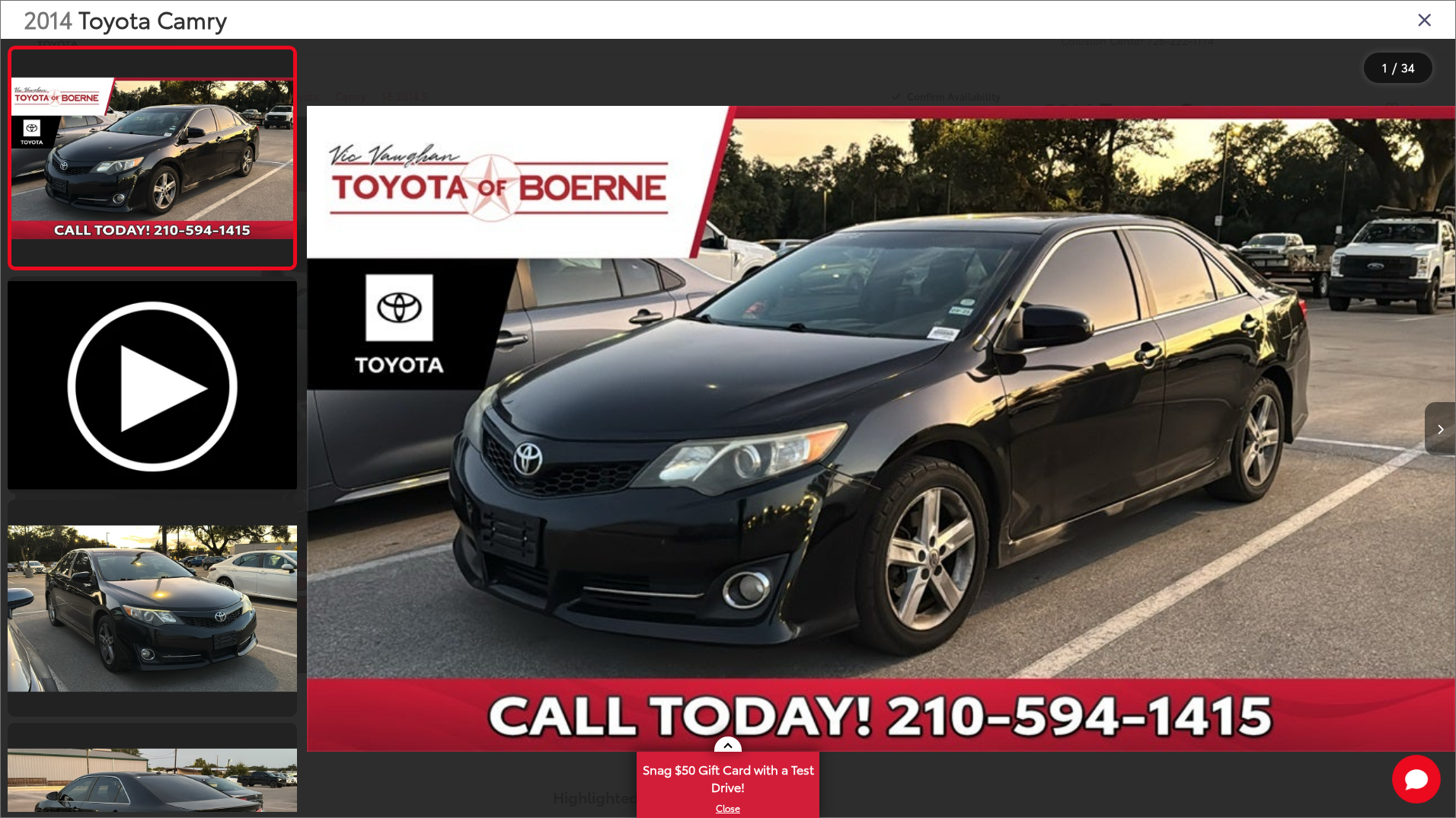 click at bounding box center (1440, 430) 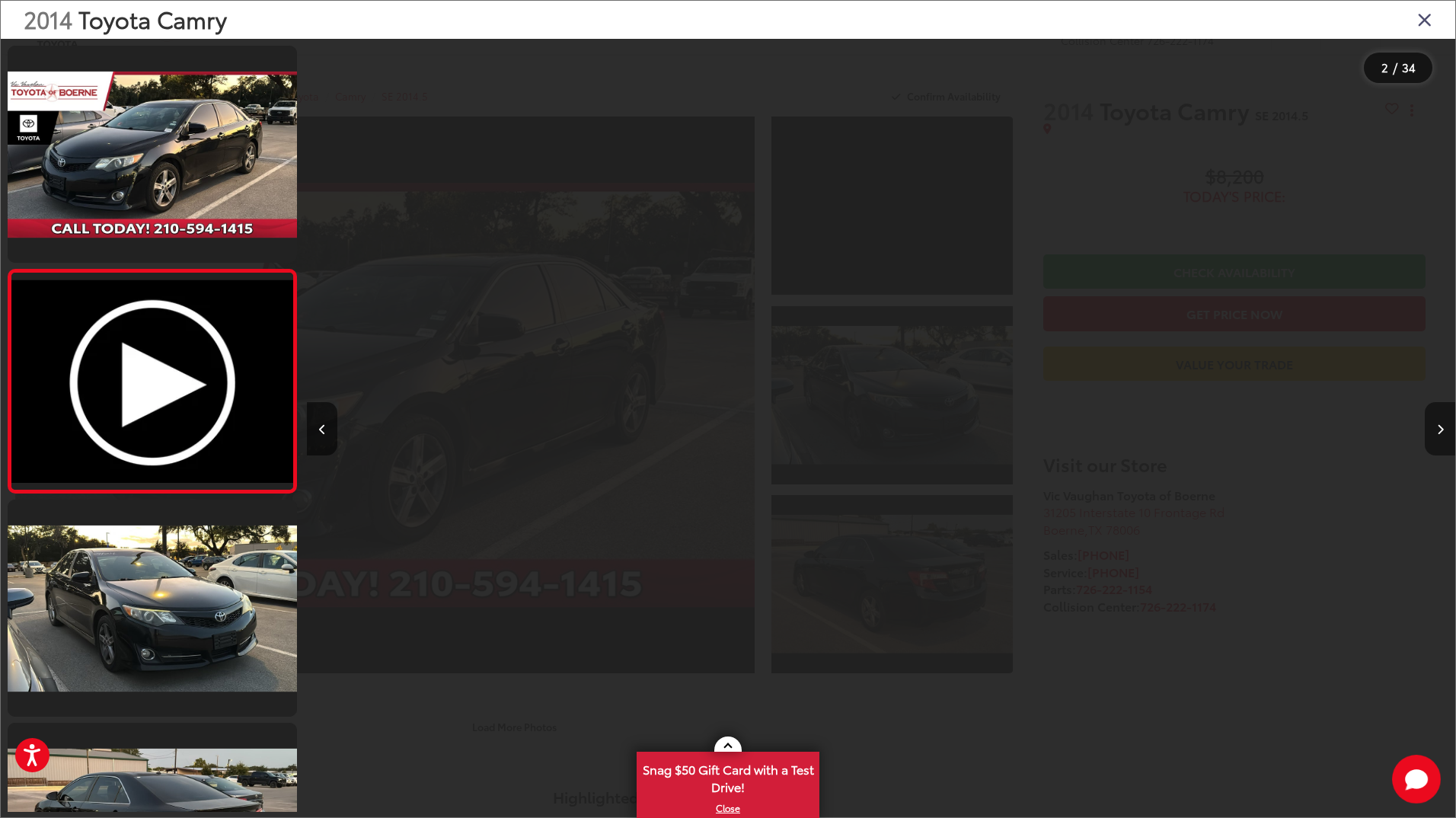 click at bounding box center [1440, 430] 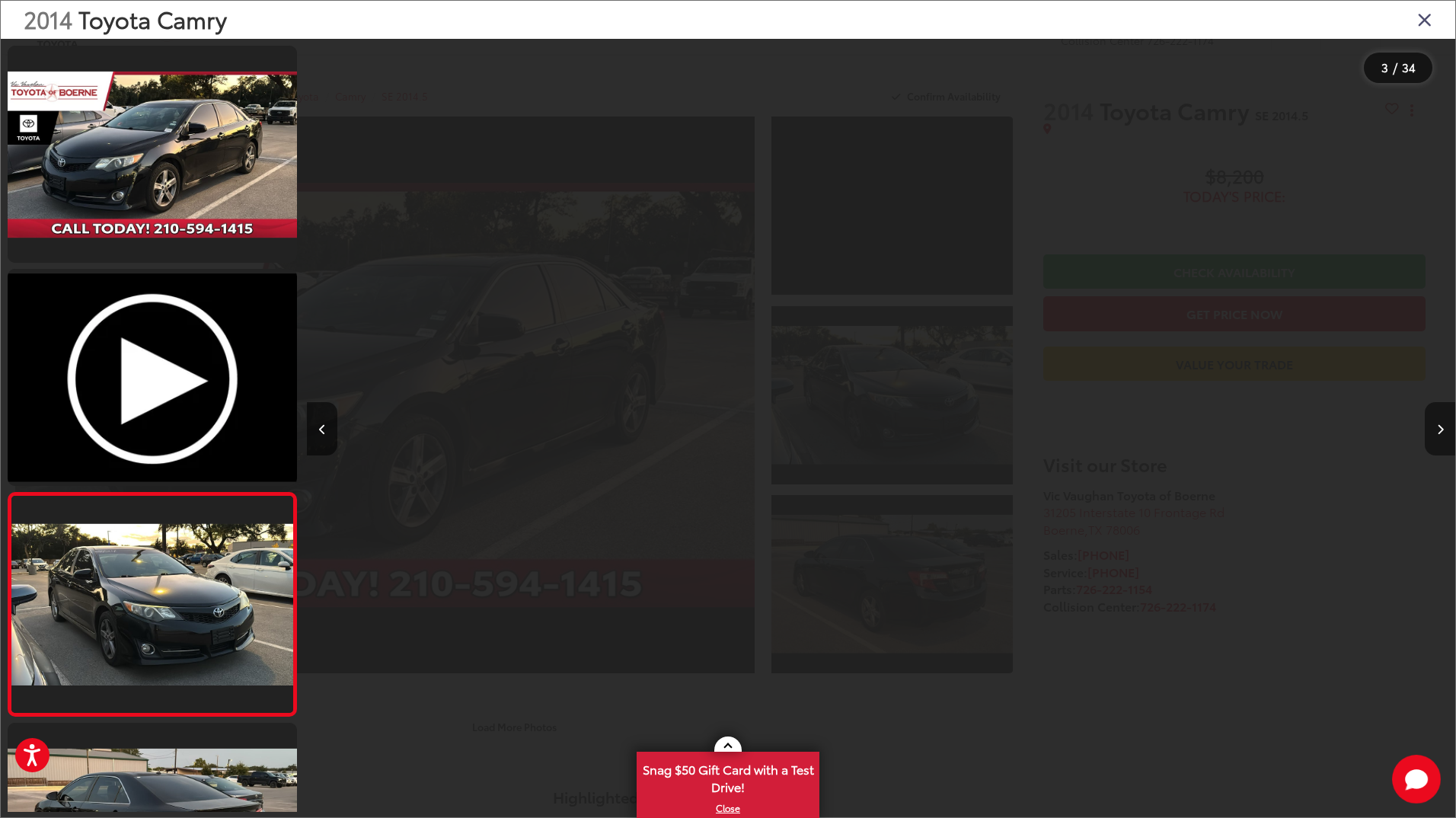 scroll, scrollTop: 0, scrollLeft: 1552, axis: horizontal 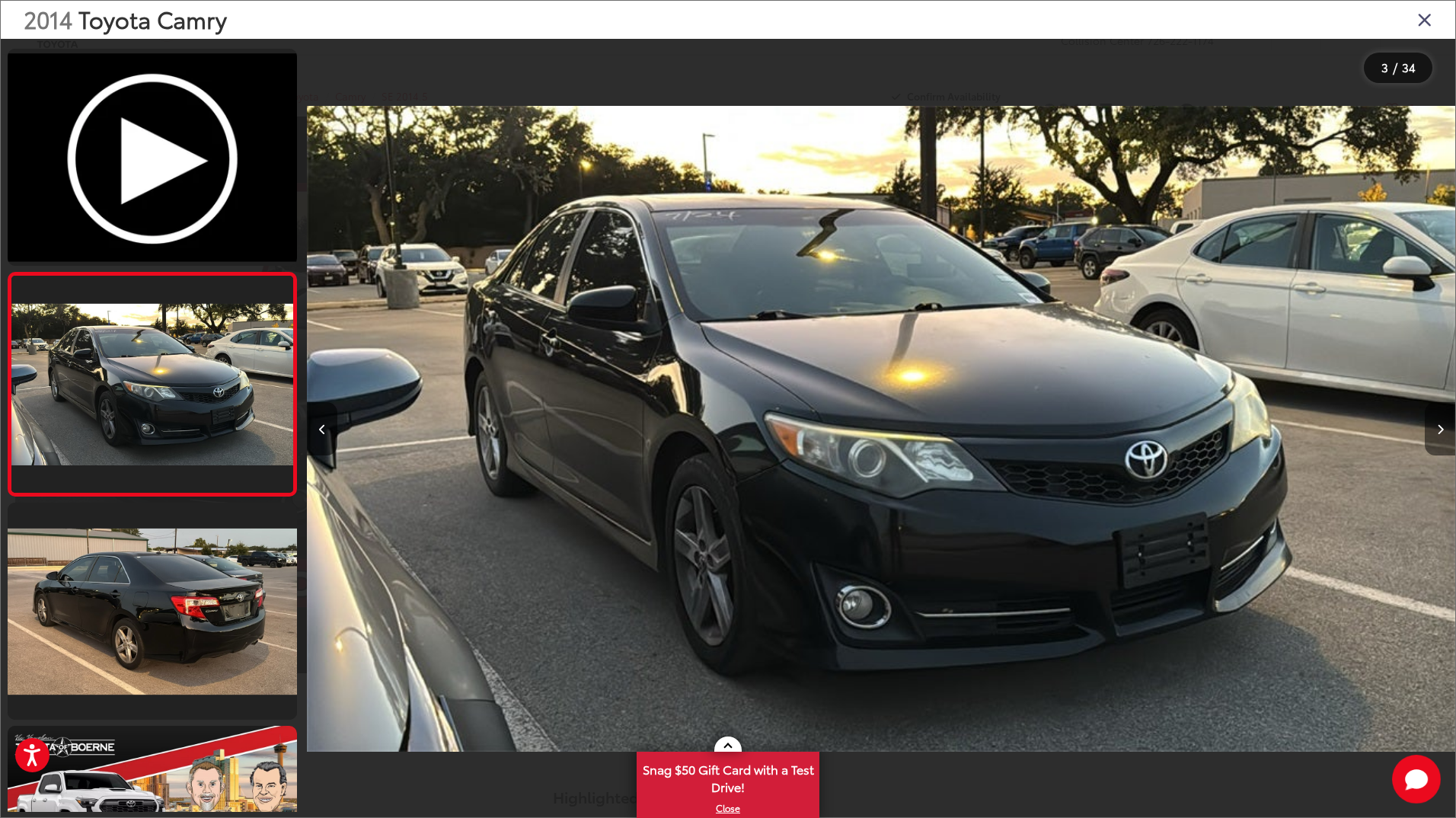click at bounding box center (1440, 430) 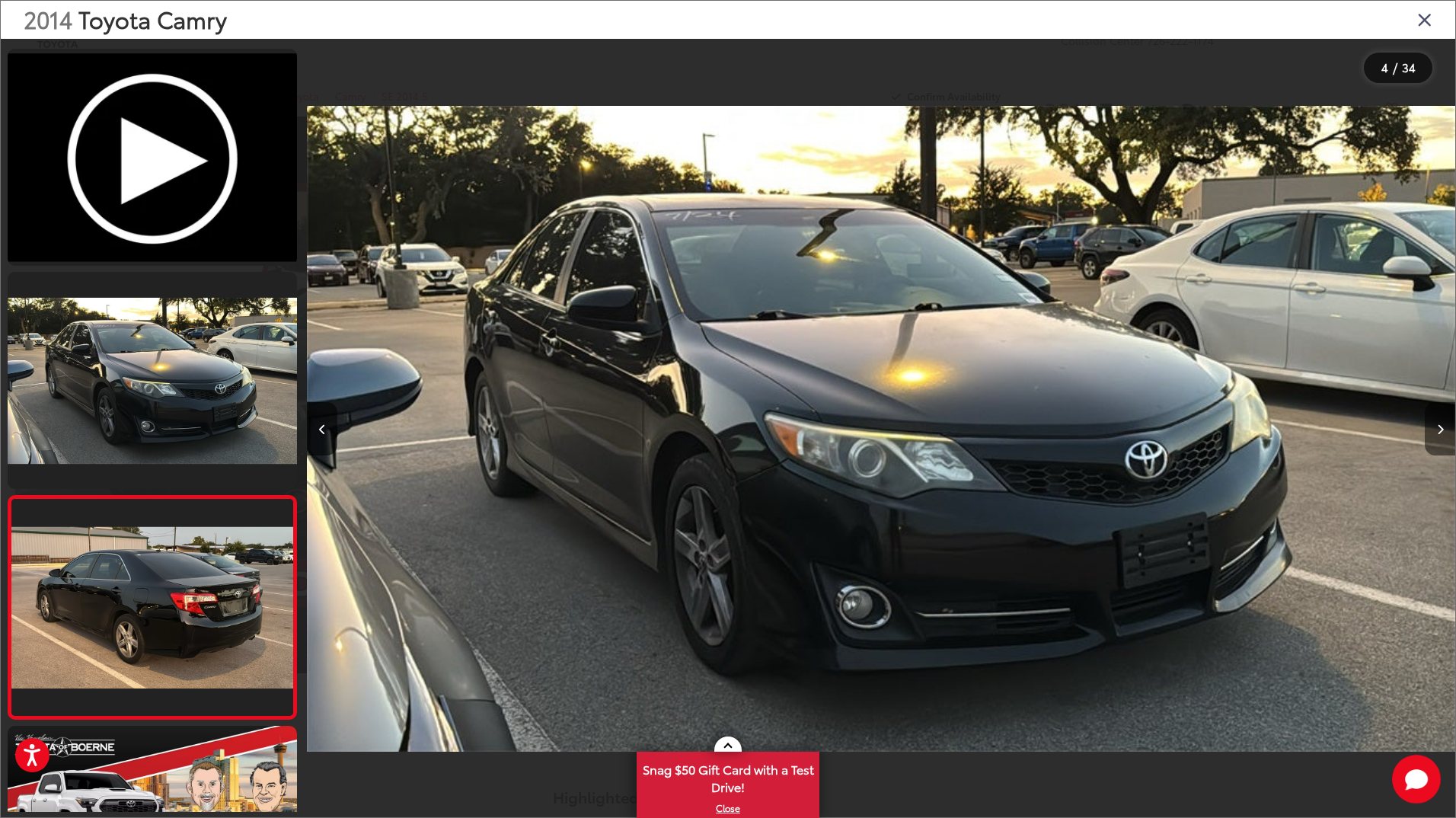 scroll, scrollTop: 0, scrollLeft: 2608, axis: horizontal 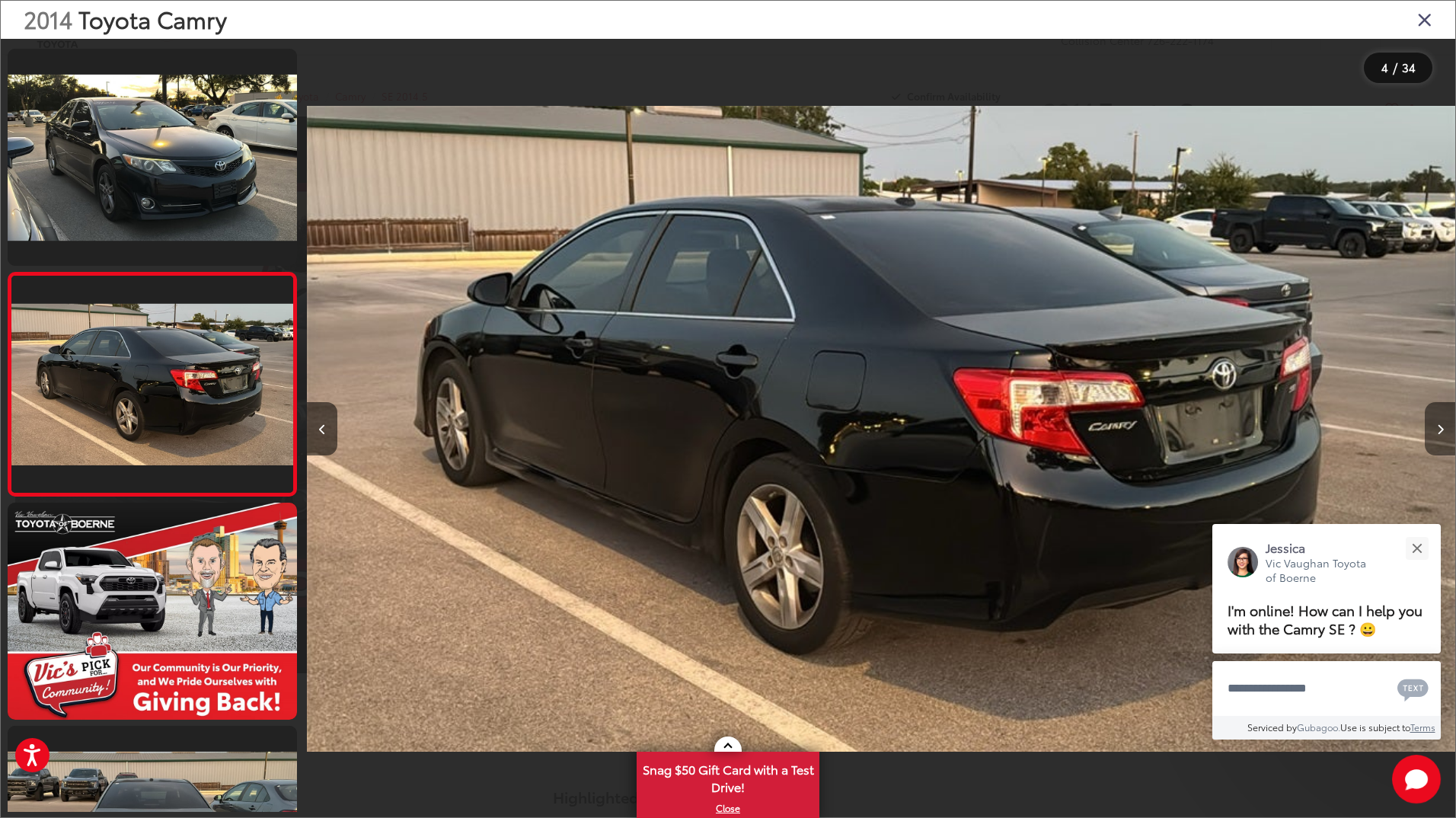 click at bounding box center (1440, 430) 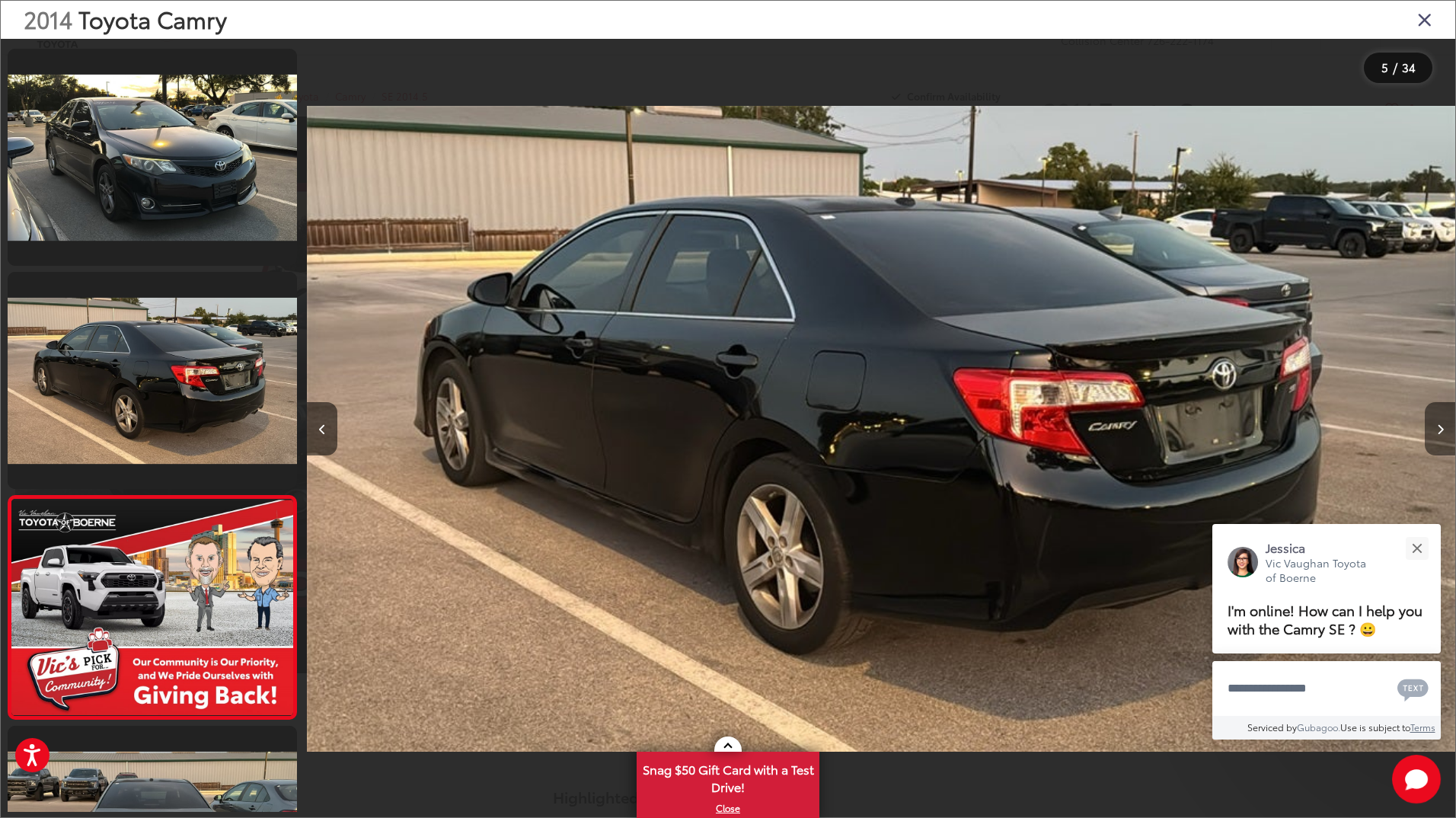 scroll, scrollTop: 0, scrollLeft: 3801, axis: horizontal 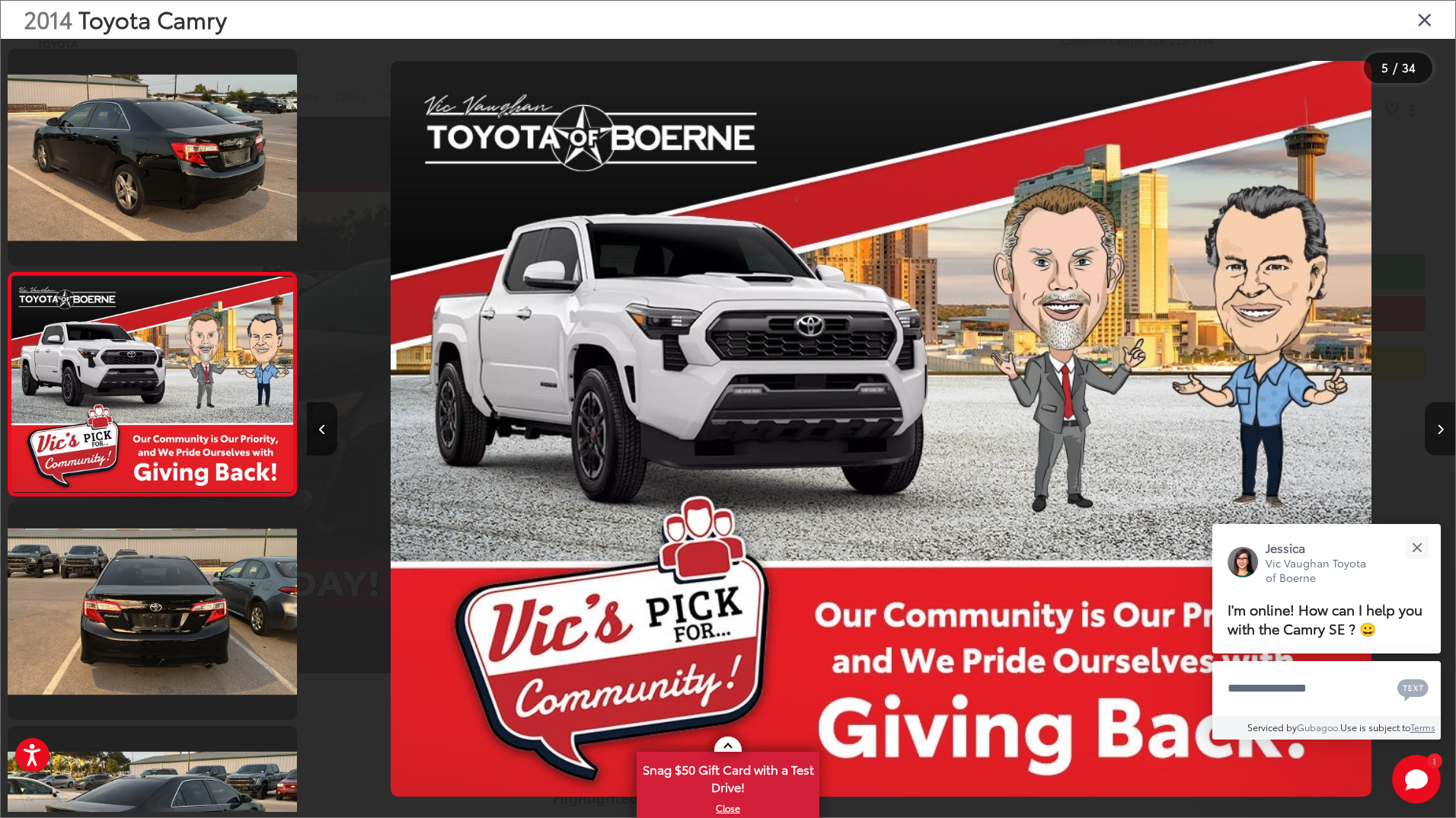 click at bounding box center [1440, 430] 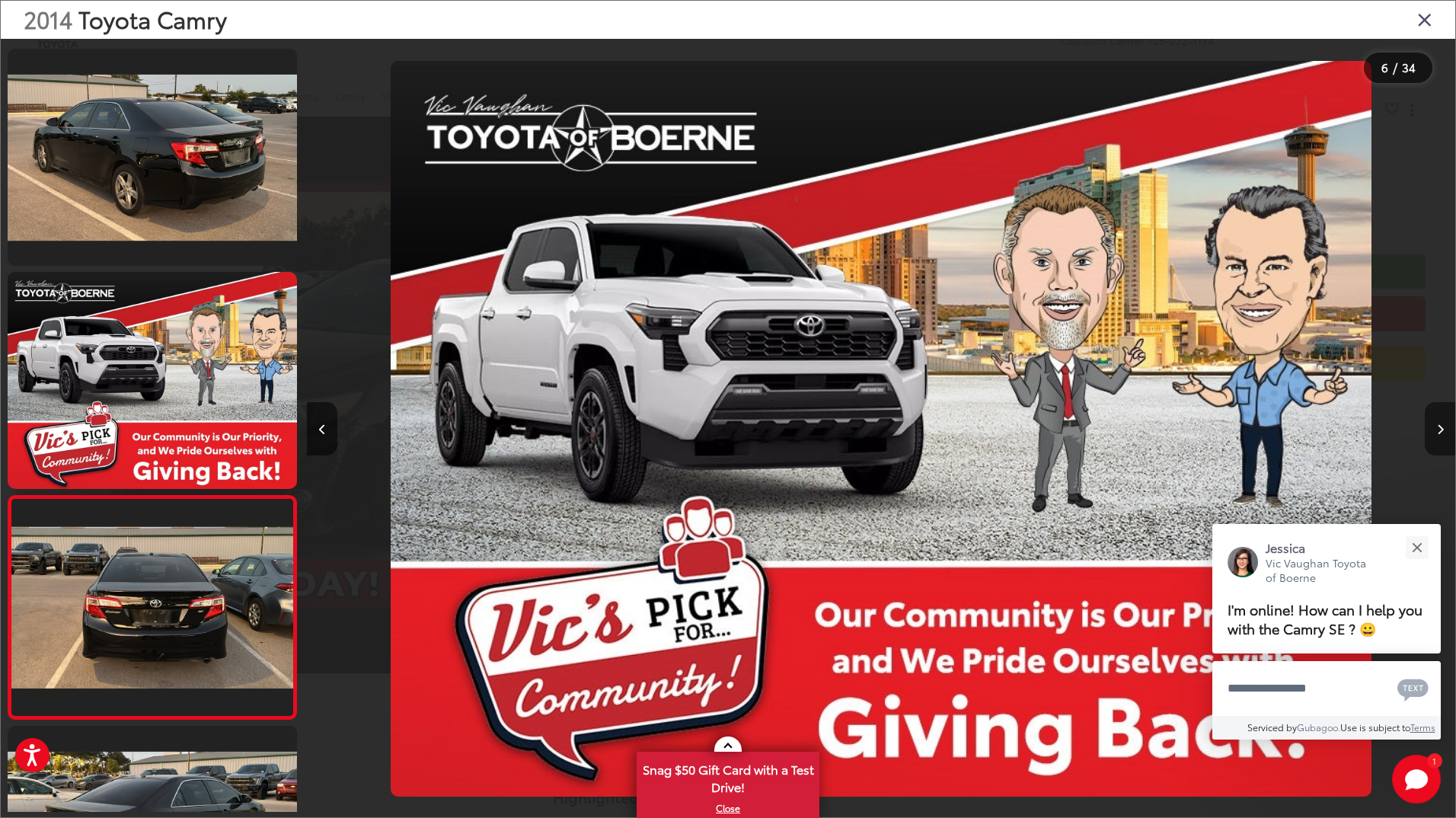scroll, scrollTop: 0, scrollLeft: 4693, axis: horizontal 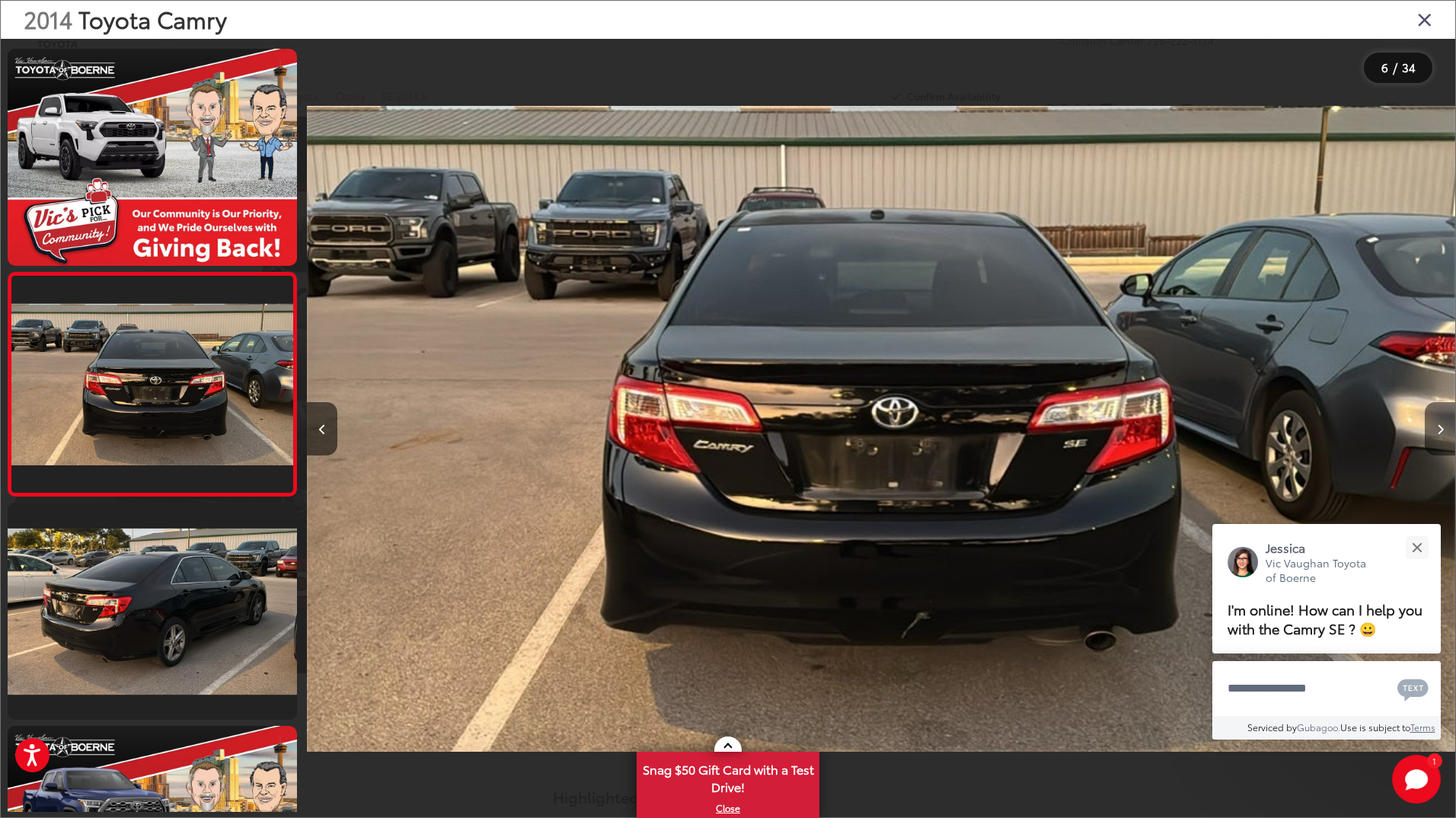 click at bounding box center [1440, 430] 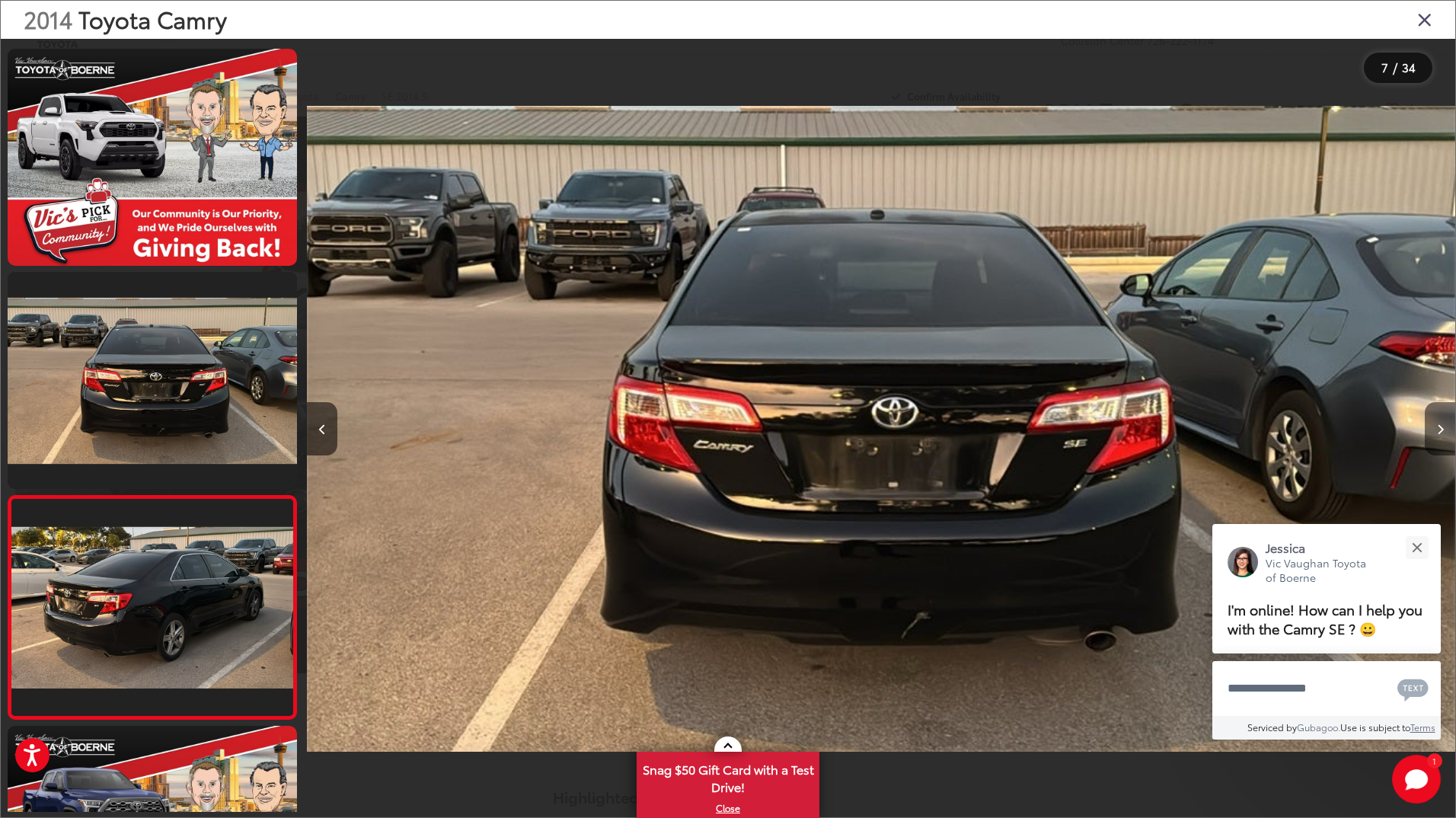 scroll, scrollTop: 0, scrollLeft: 6098, axis: horizontal 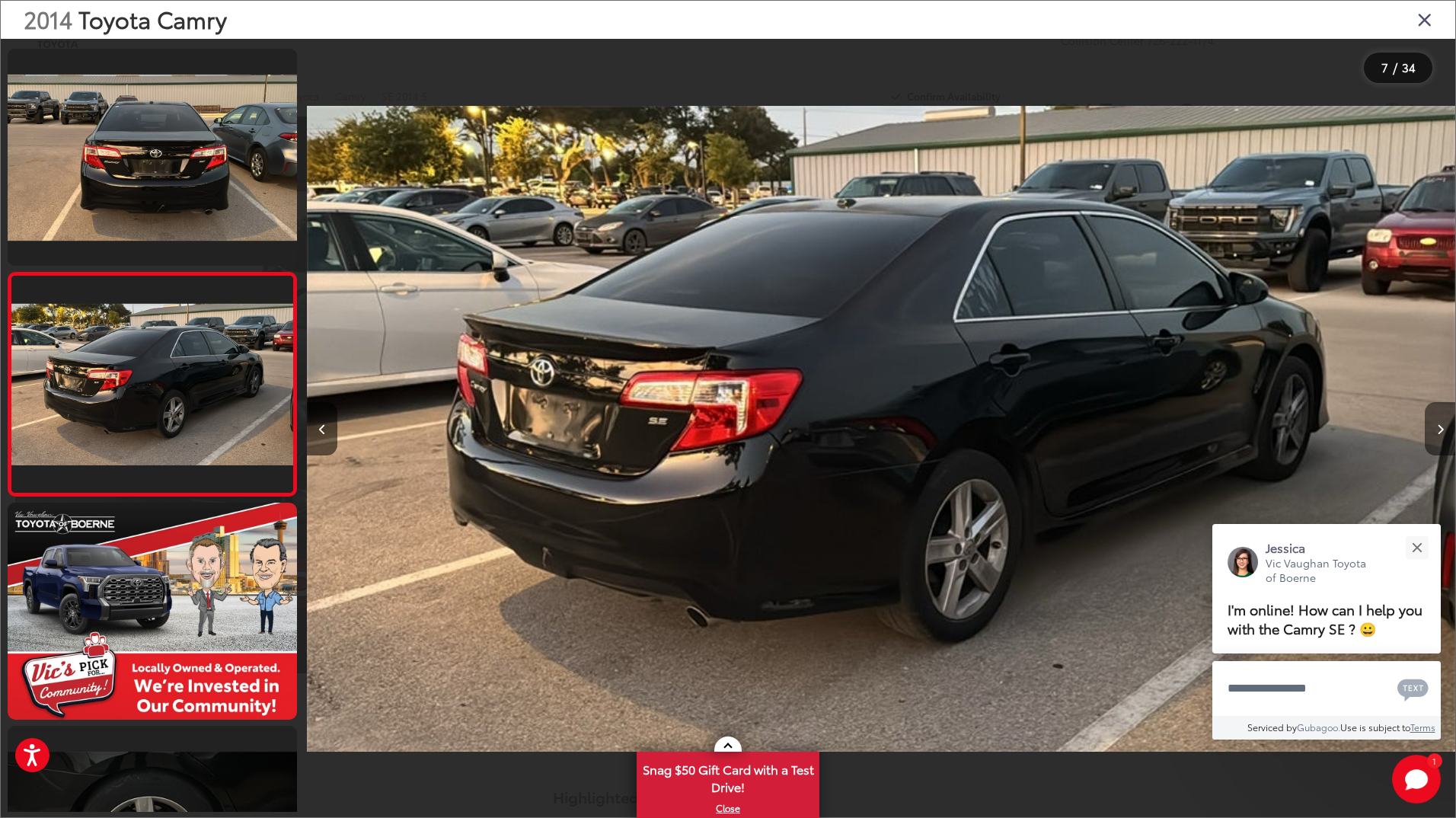 click at bounding box center (1440, 430) 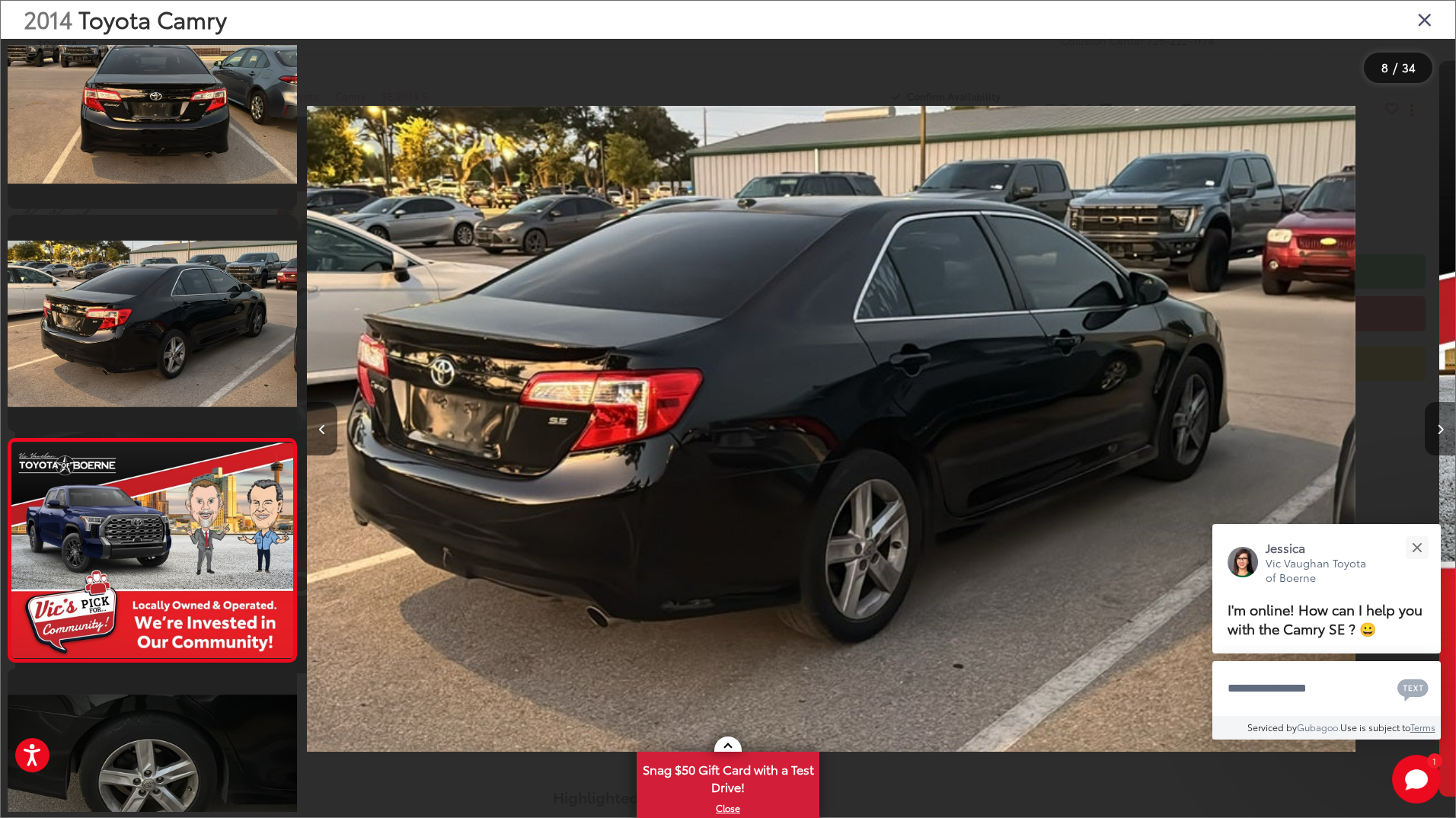 scroll, scrollTop: 1309, scrollLeft: 0, axis: vertical 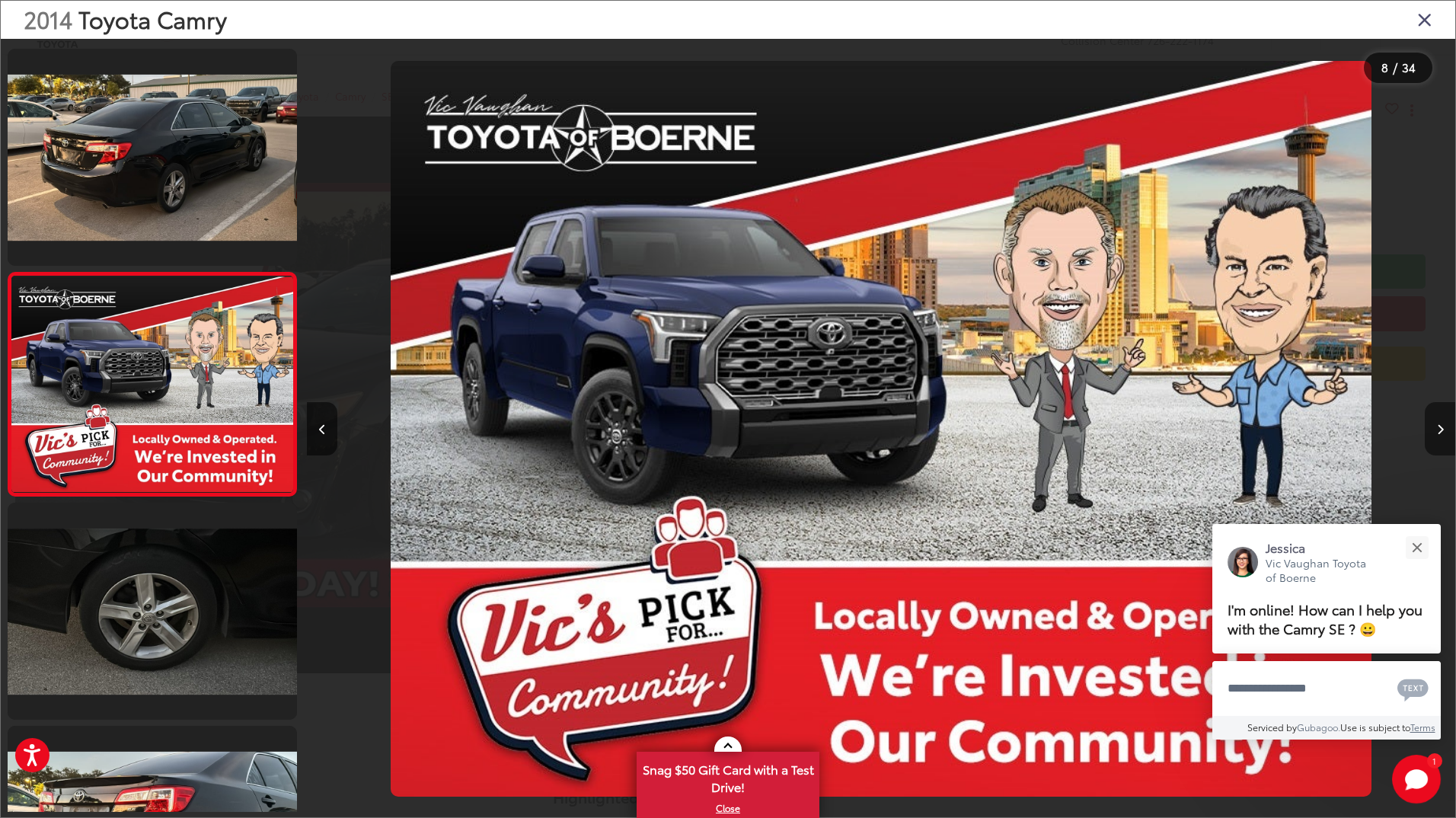 click at bounding box center (1440, 430) 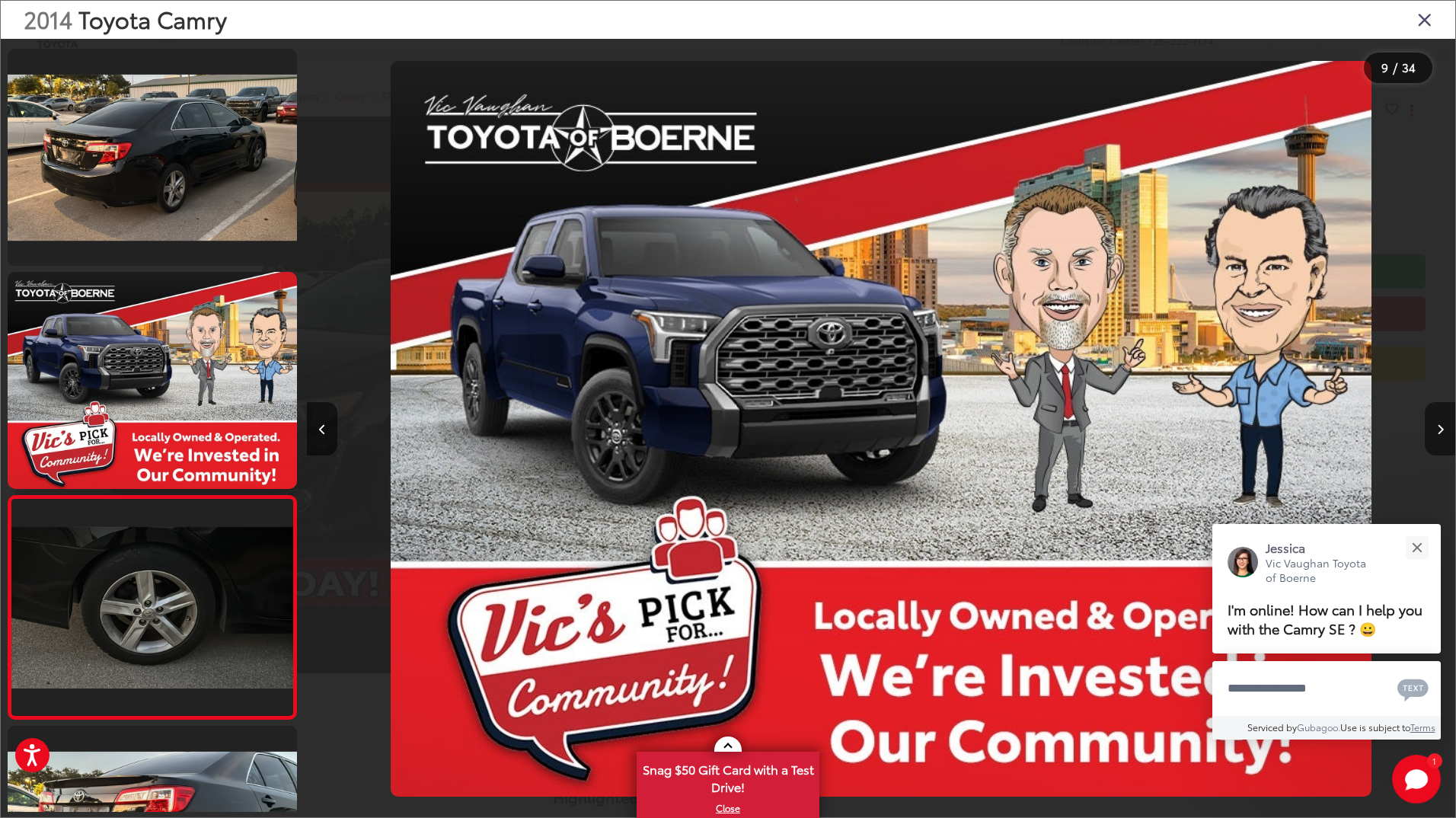 scroll, scrollTop: 0, scrollLeft: 8442, axis: horizontal 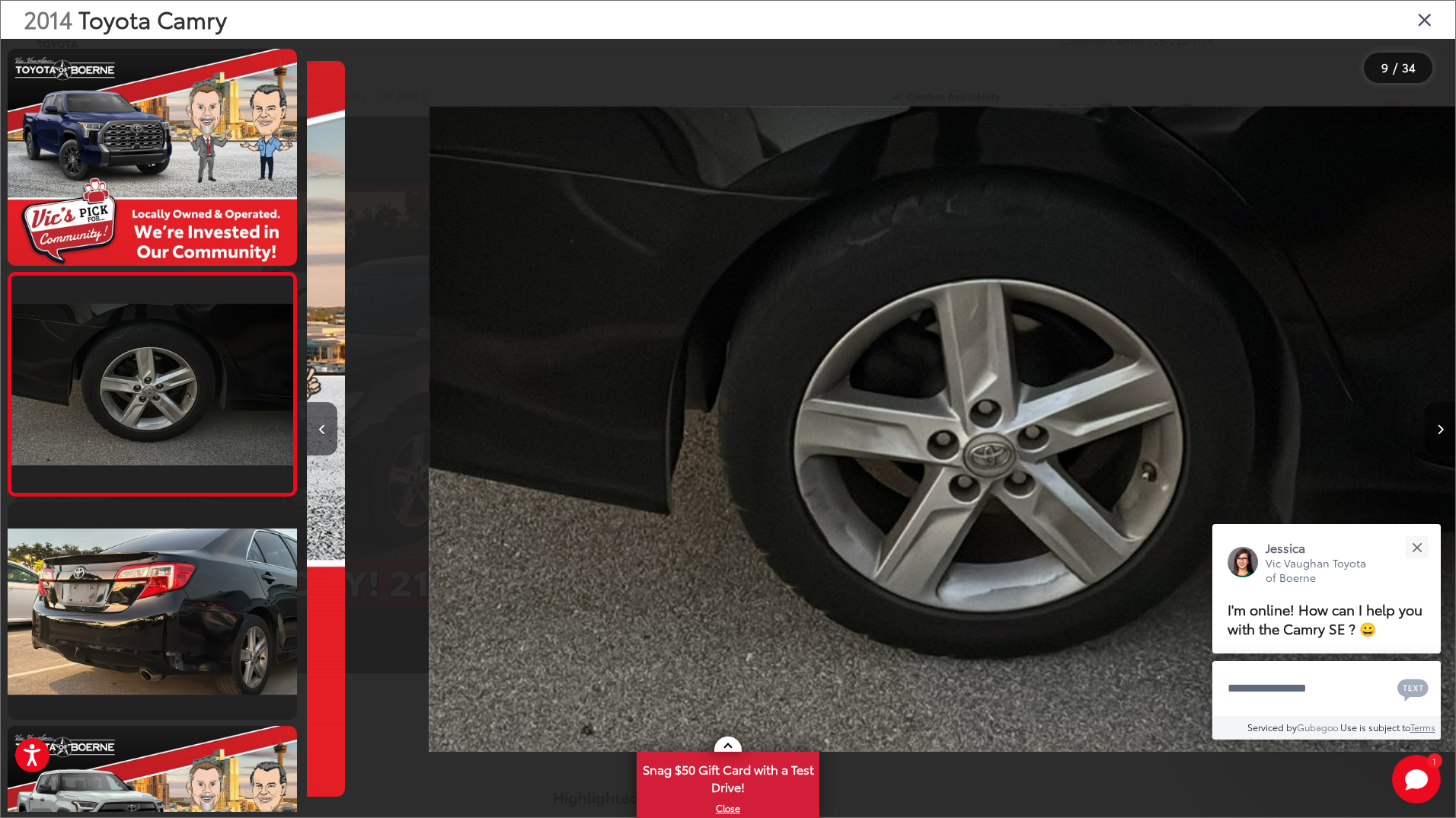 click at bounding box center [1440, 430] 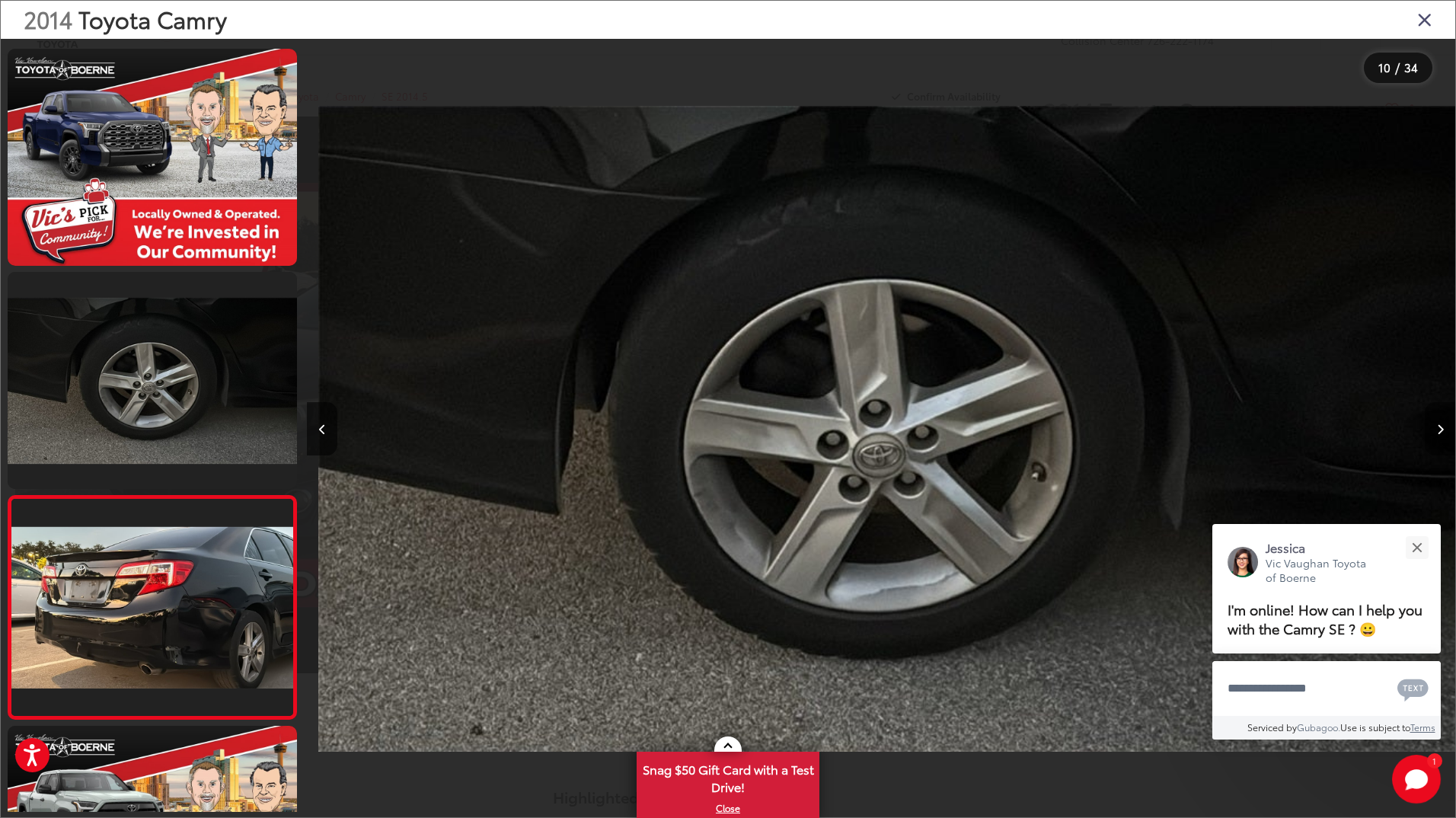 scroll, scrollTop: 0, scrollLeft: 9252, axis: horizontal 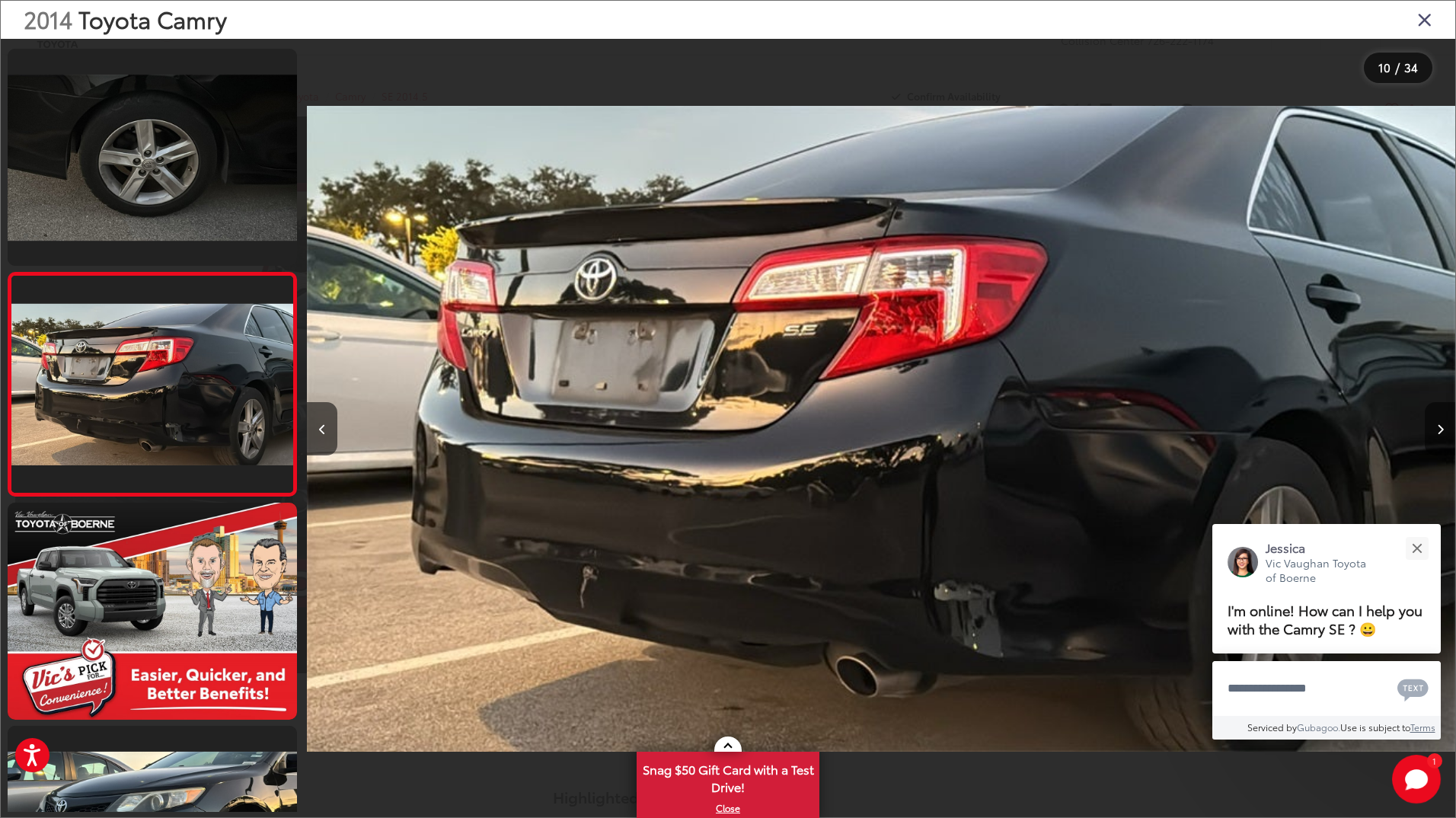 click at bounding box center (1440, 430) 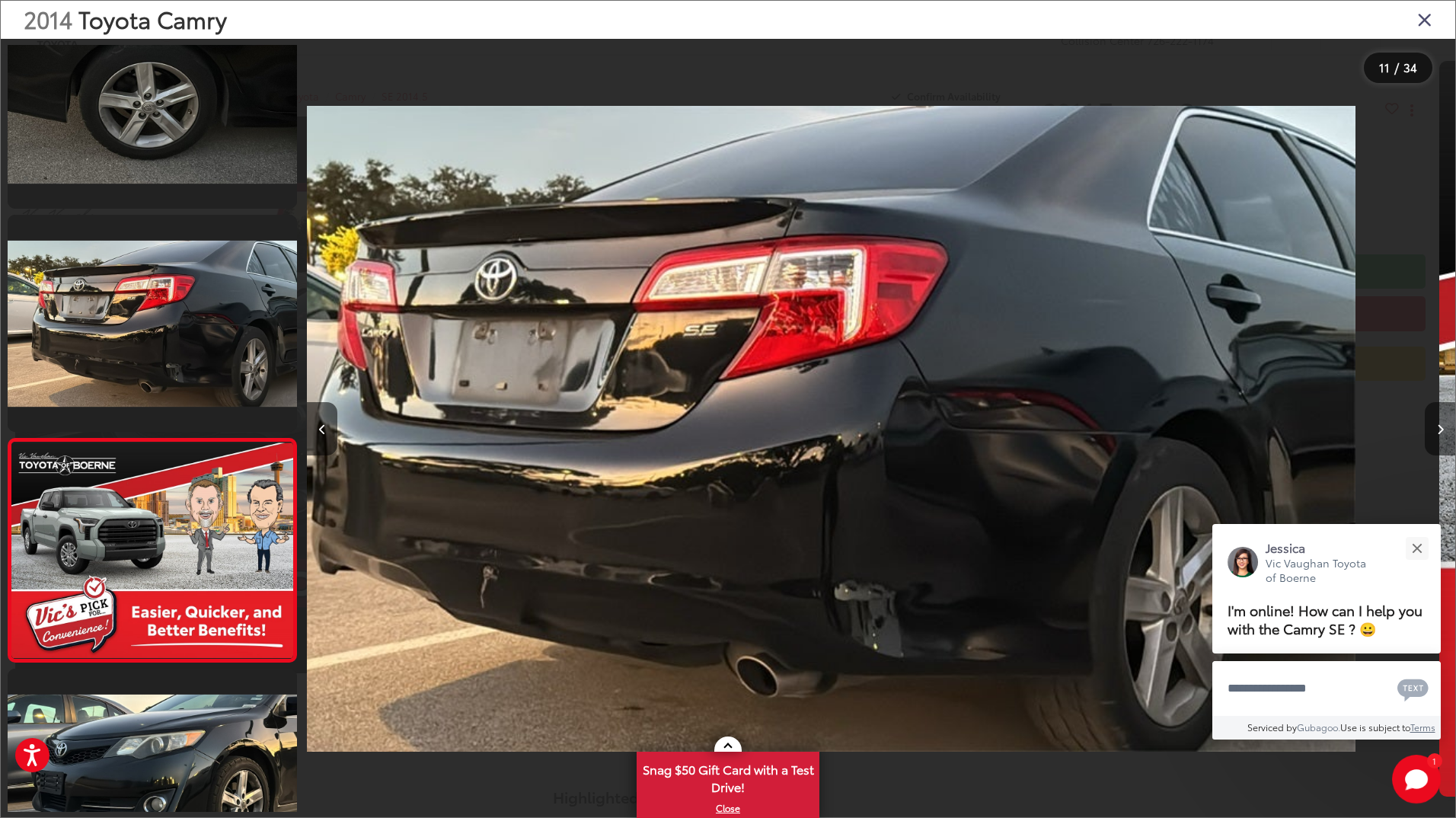 scroll, scrollTop: 1979, scrollLeft: 0, axis: vertical 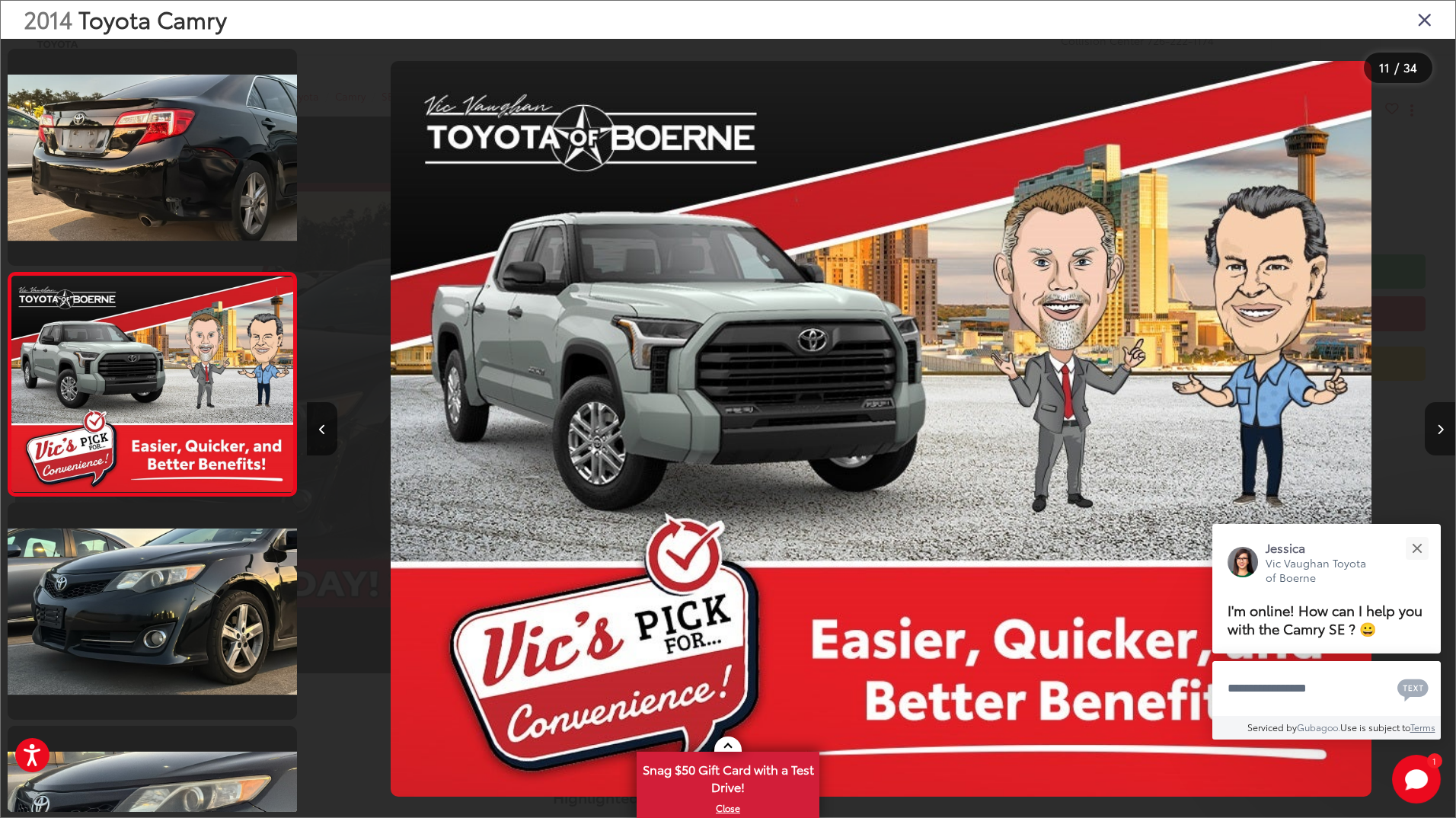 click at bounding box center [1440, 430] 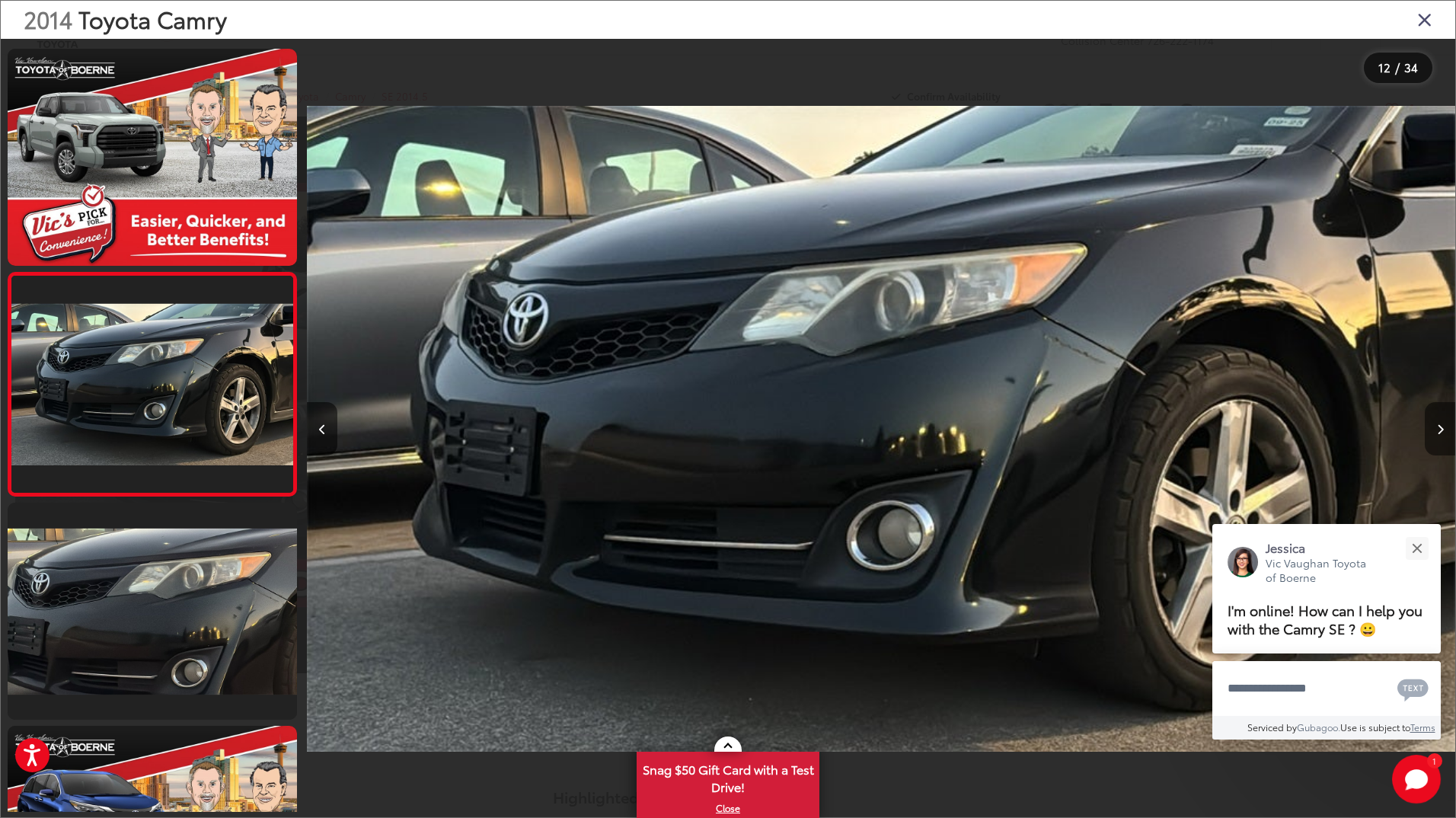 click at bounding box center [1440, 430] 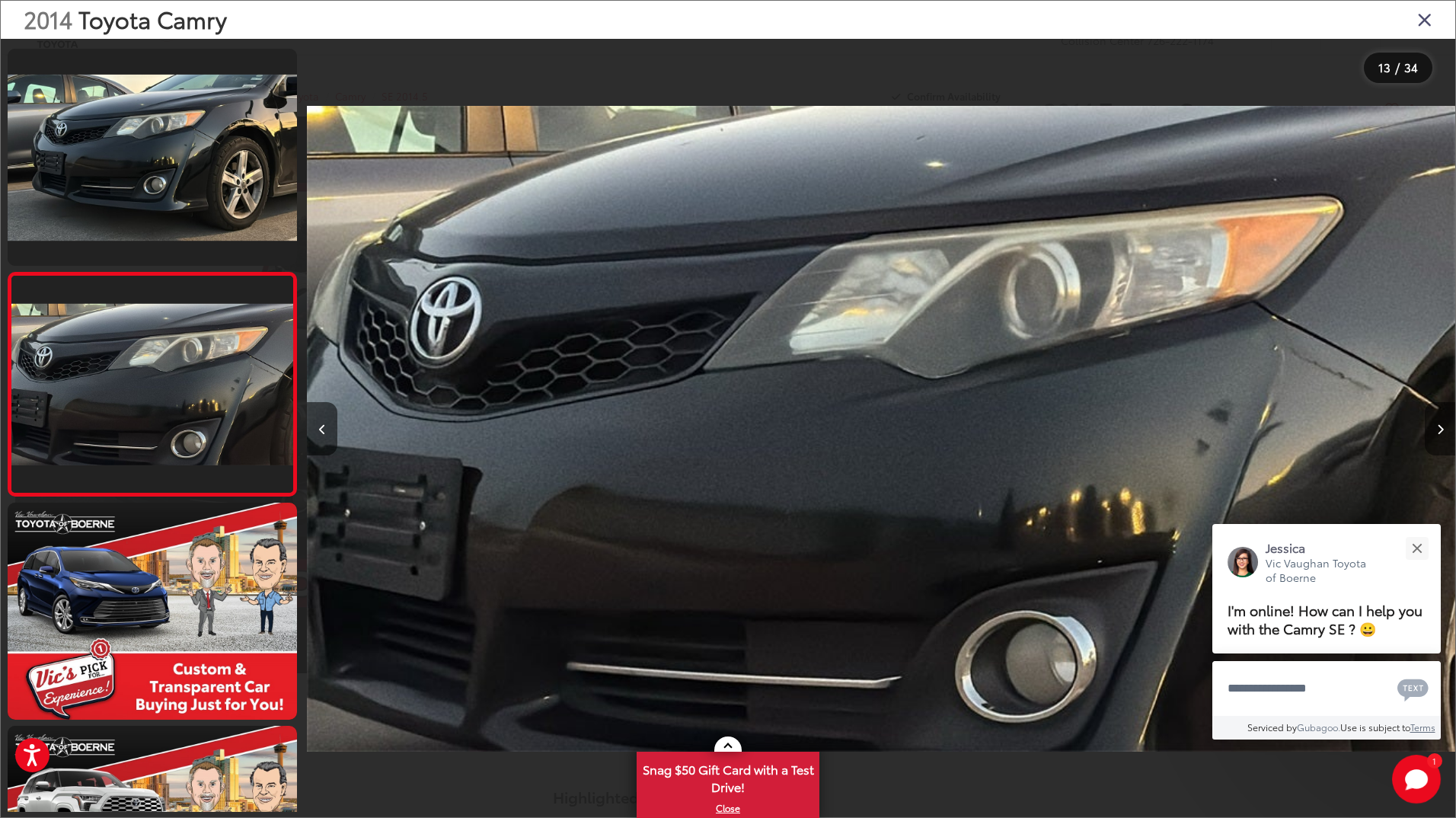 click at bounding box center [1440, 429] 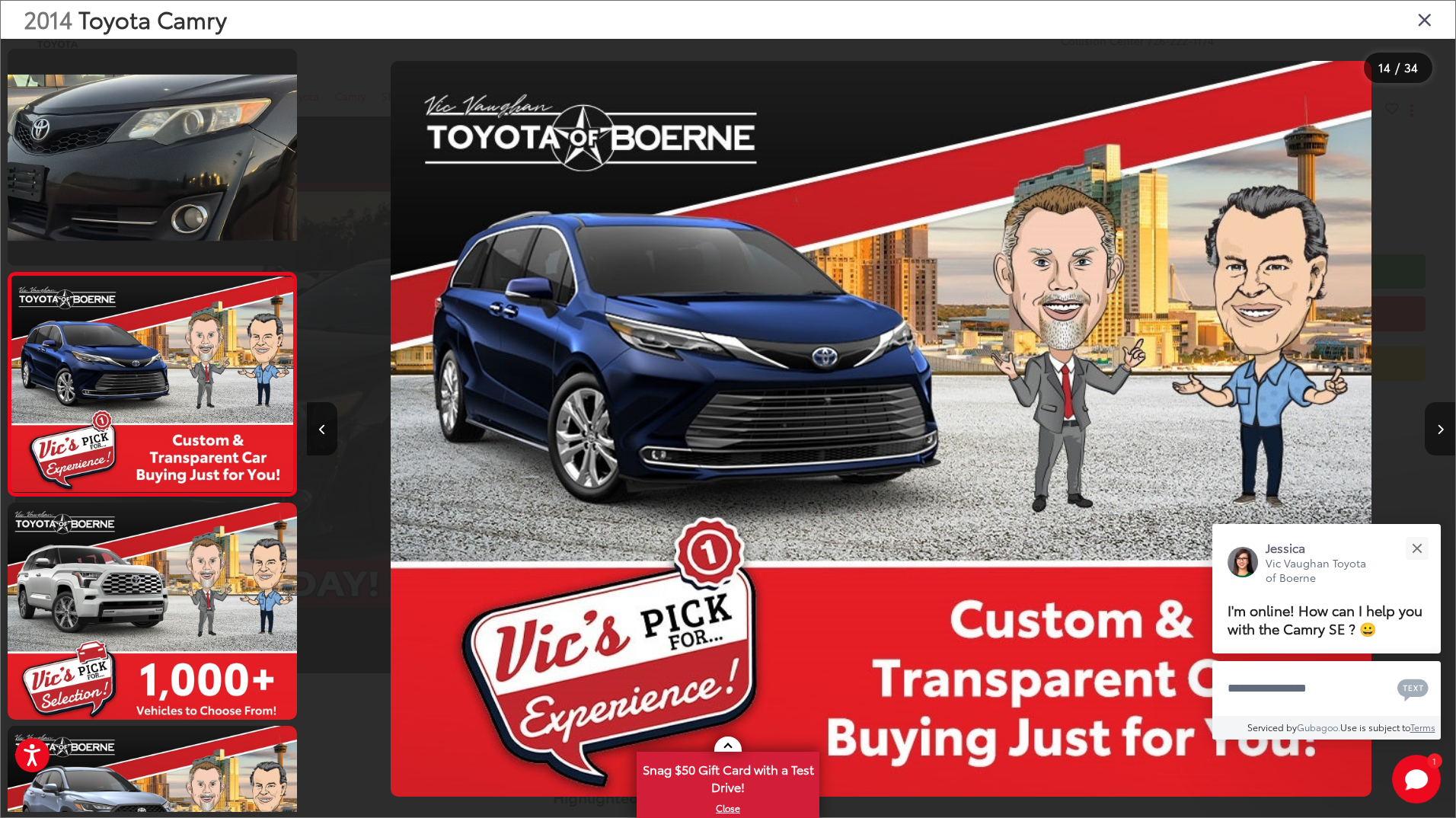 click at bounding box center [1440, 429] 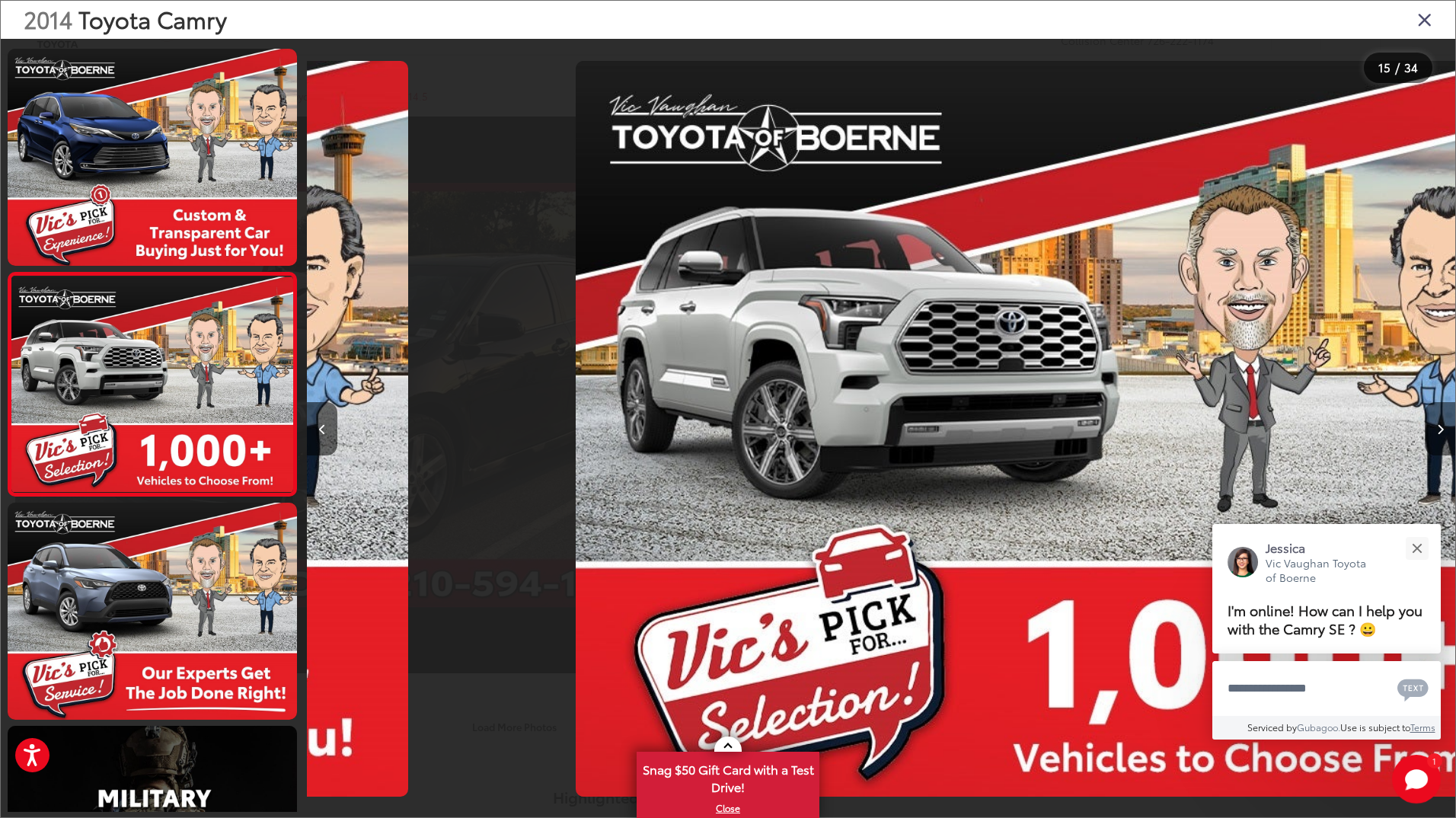 click at bounding box center [1440, 429] 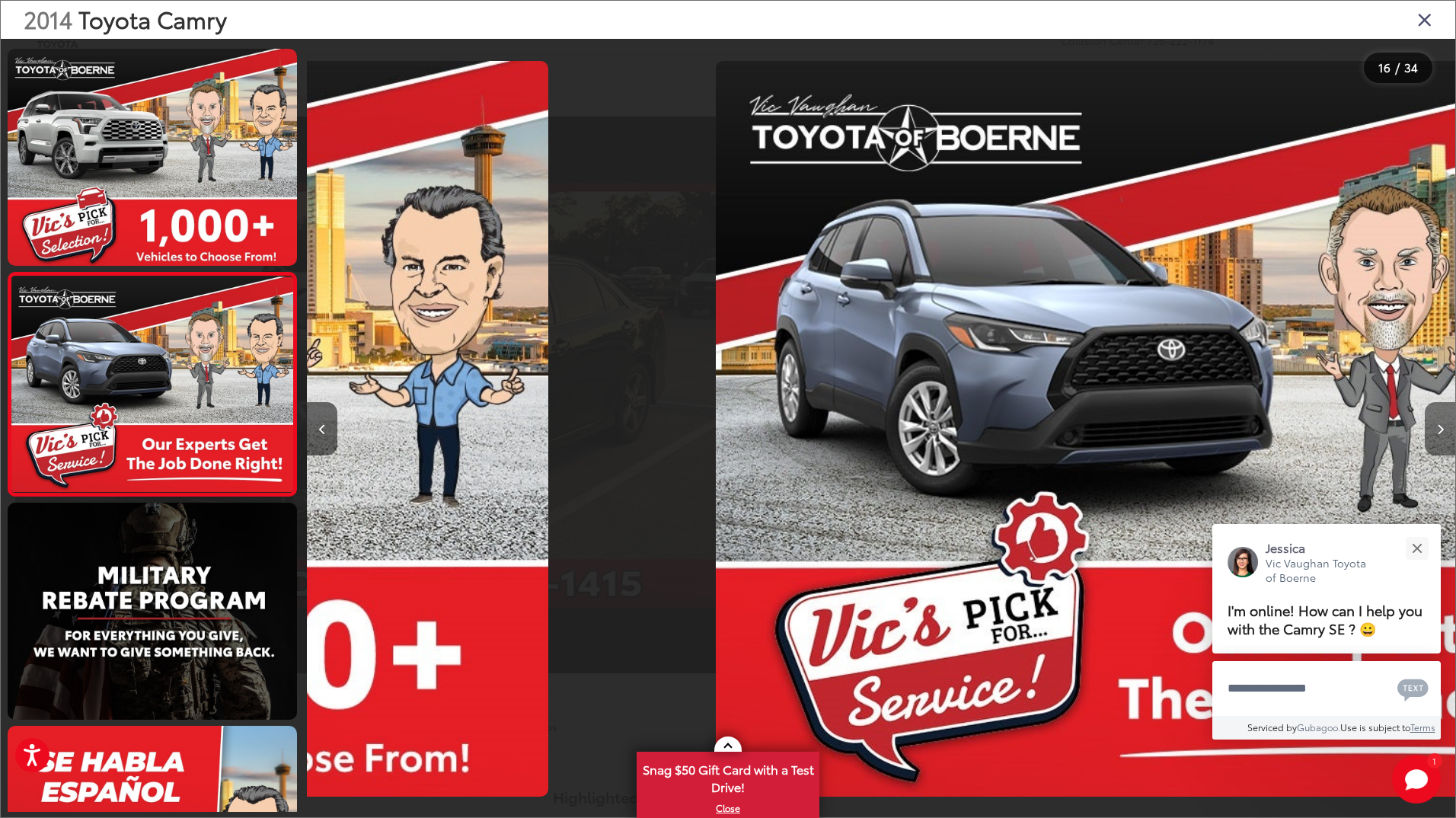 click at bounding box center [1440, 429] 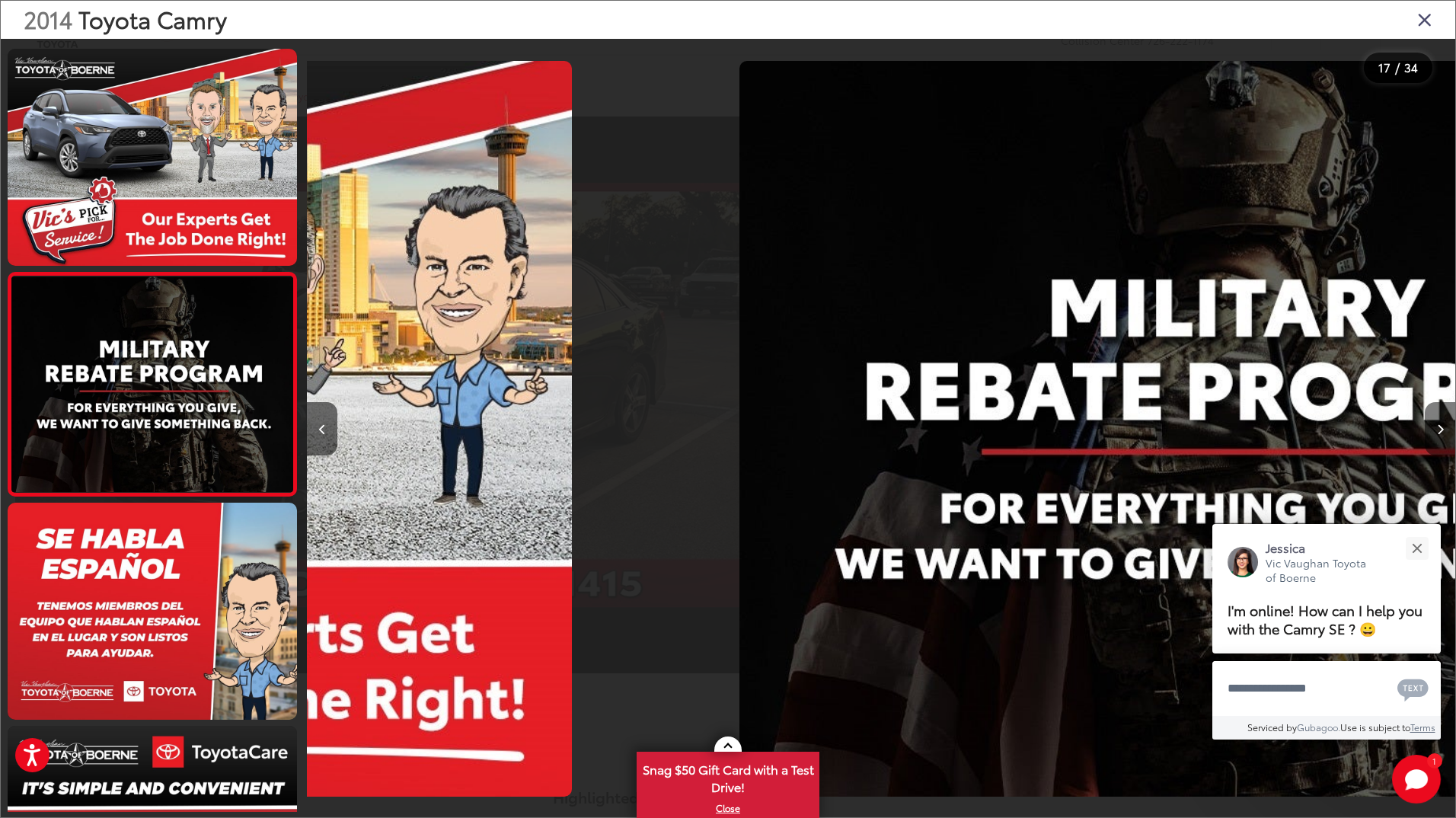 click at bounding box center (1440, 429) 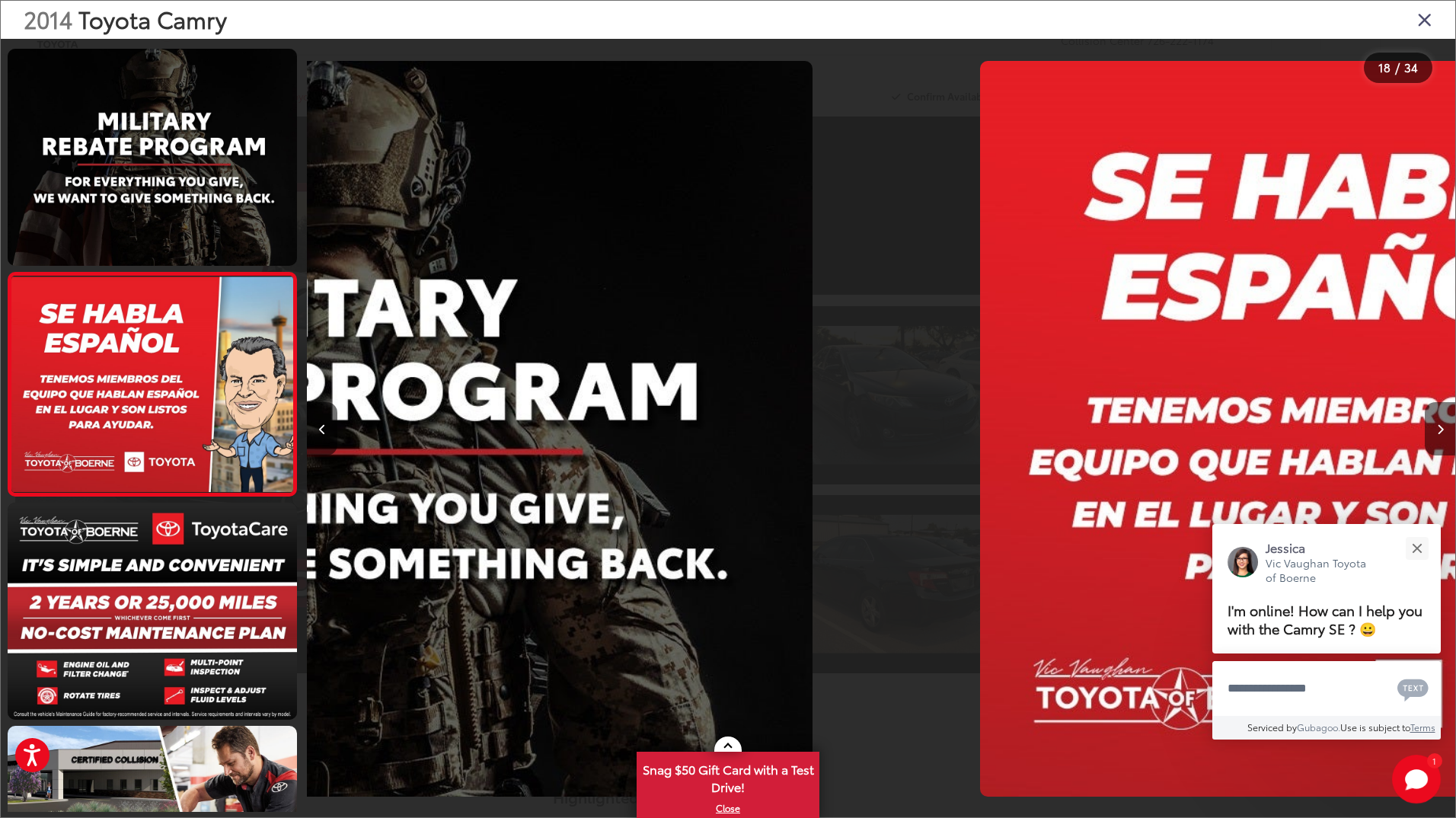 click at bounding box center (1440, 429) 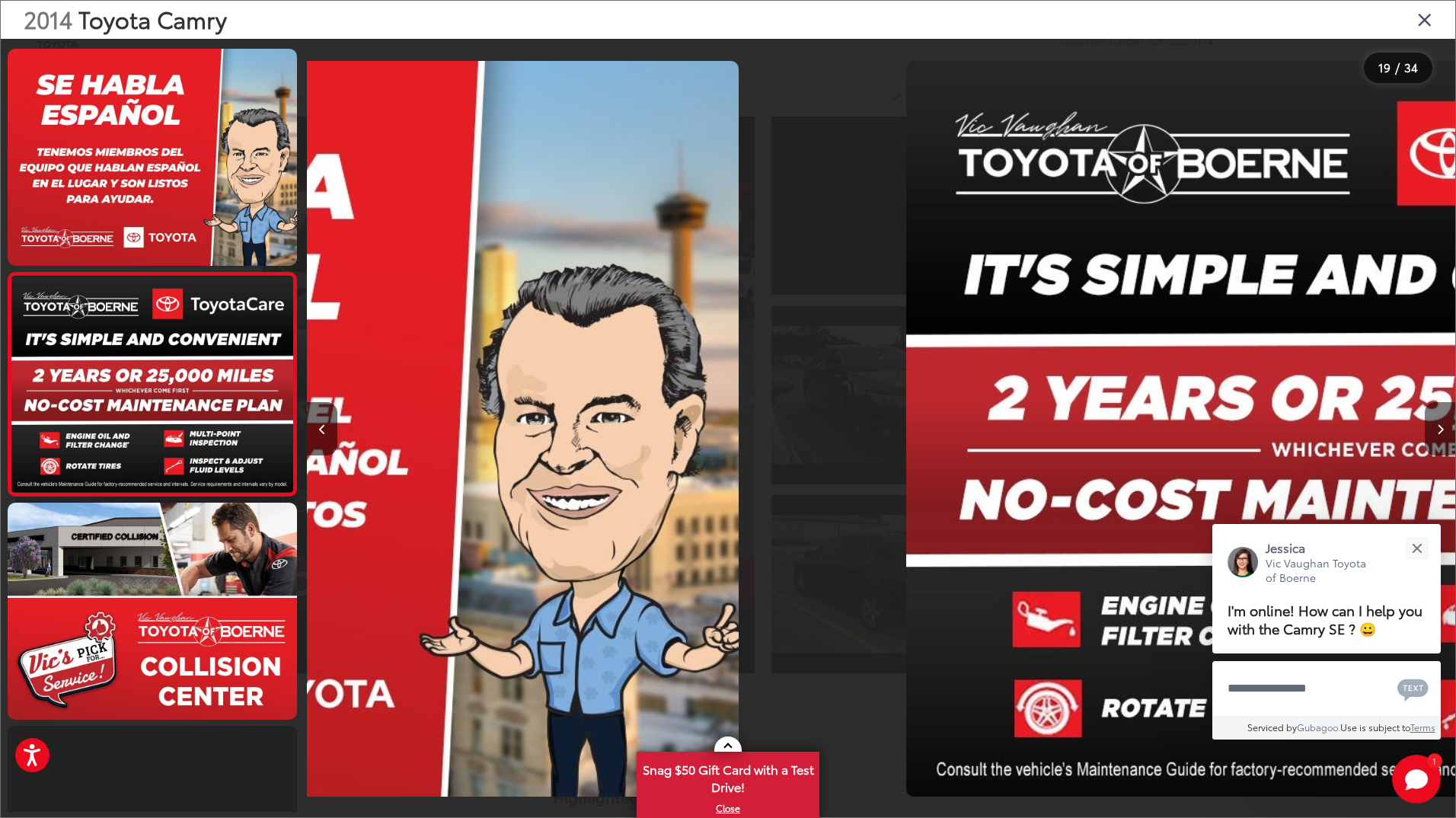 click at bounding box center (1440, 429) 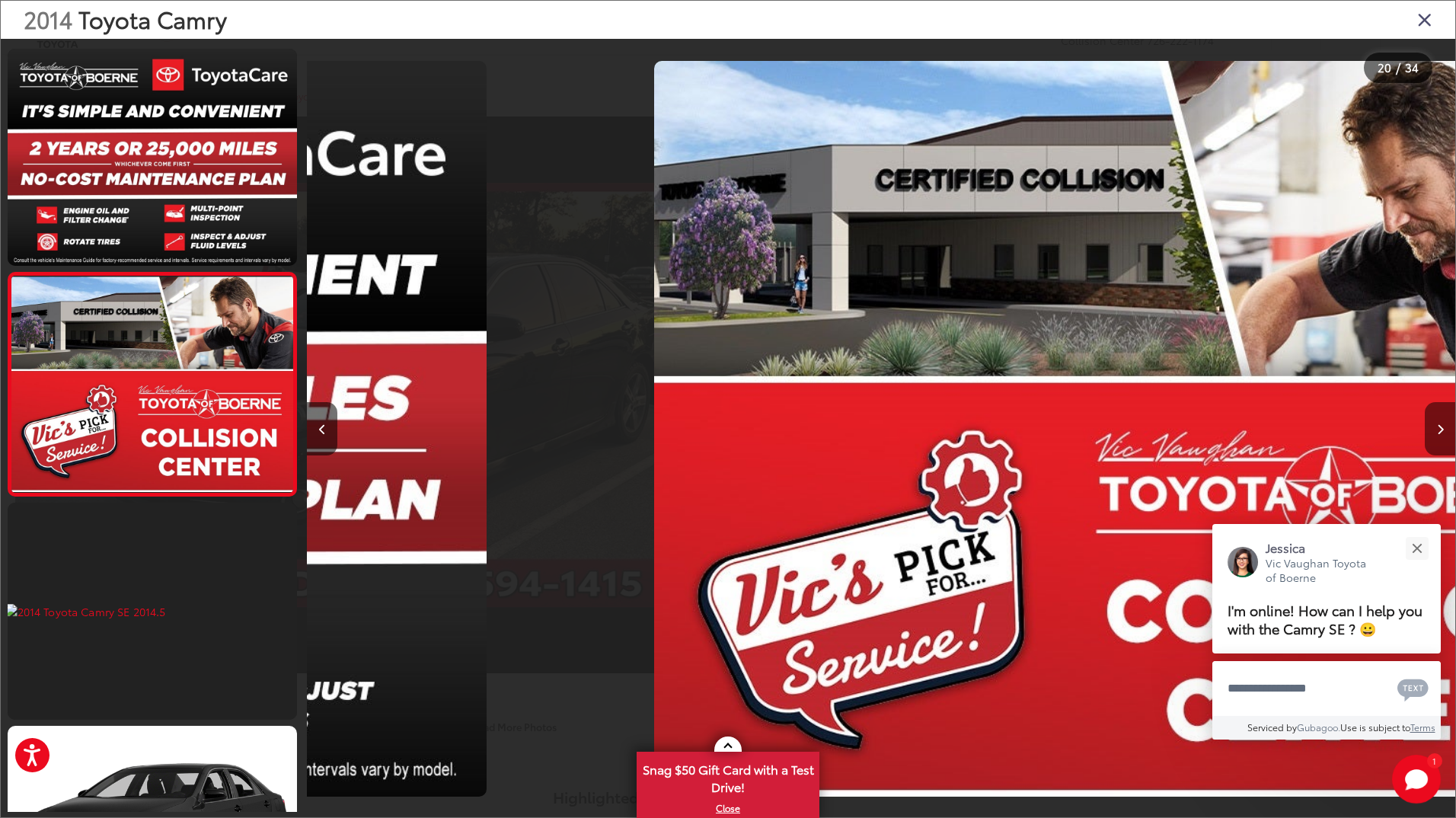 click at bounding box center (1440, 429) 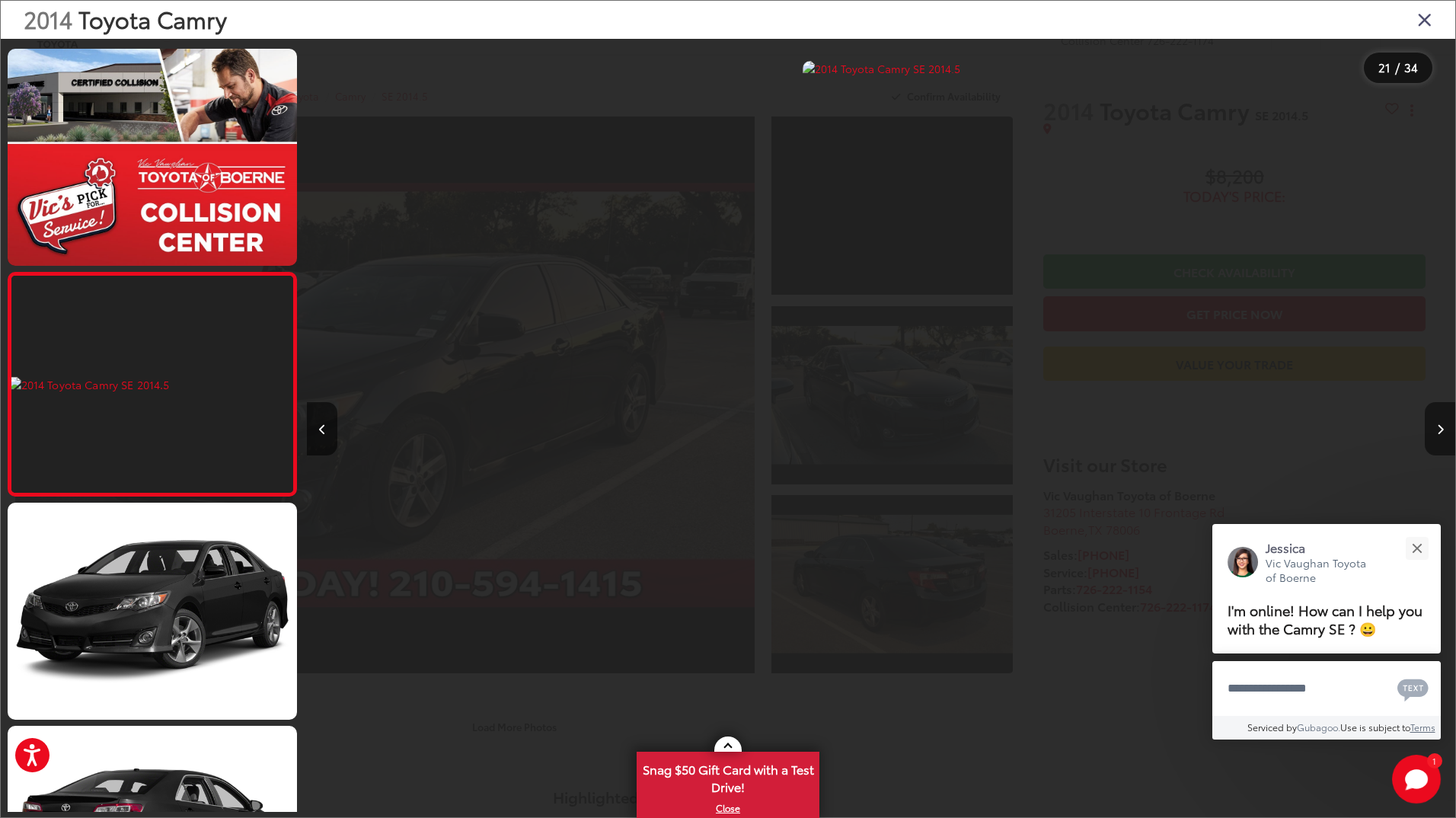 click at bounding box center (1440, 429) 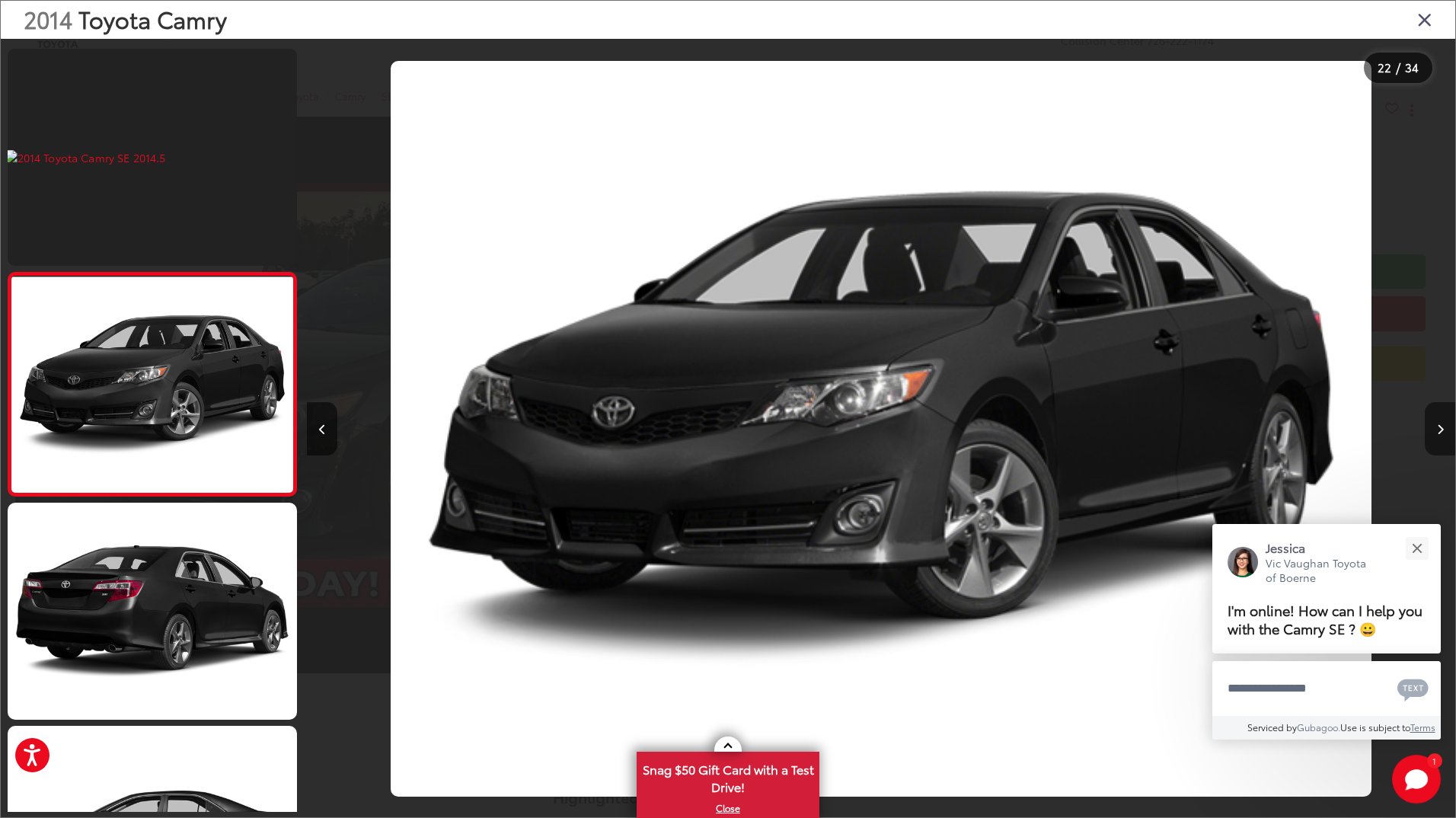 click at bounding box center (1440, 429) 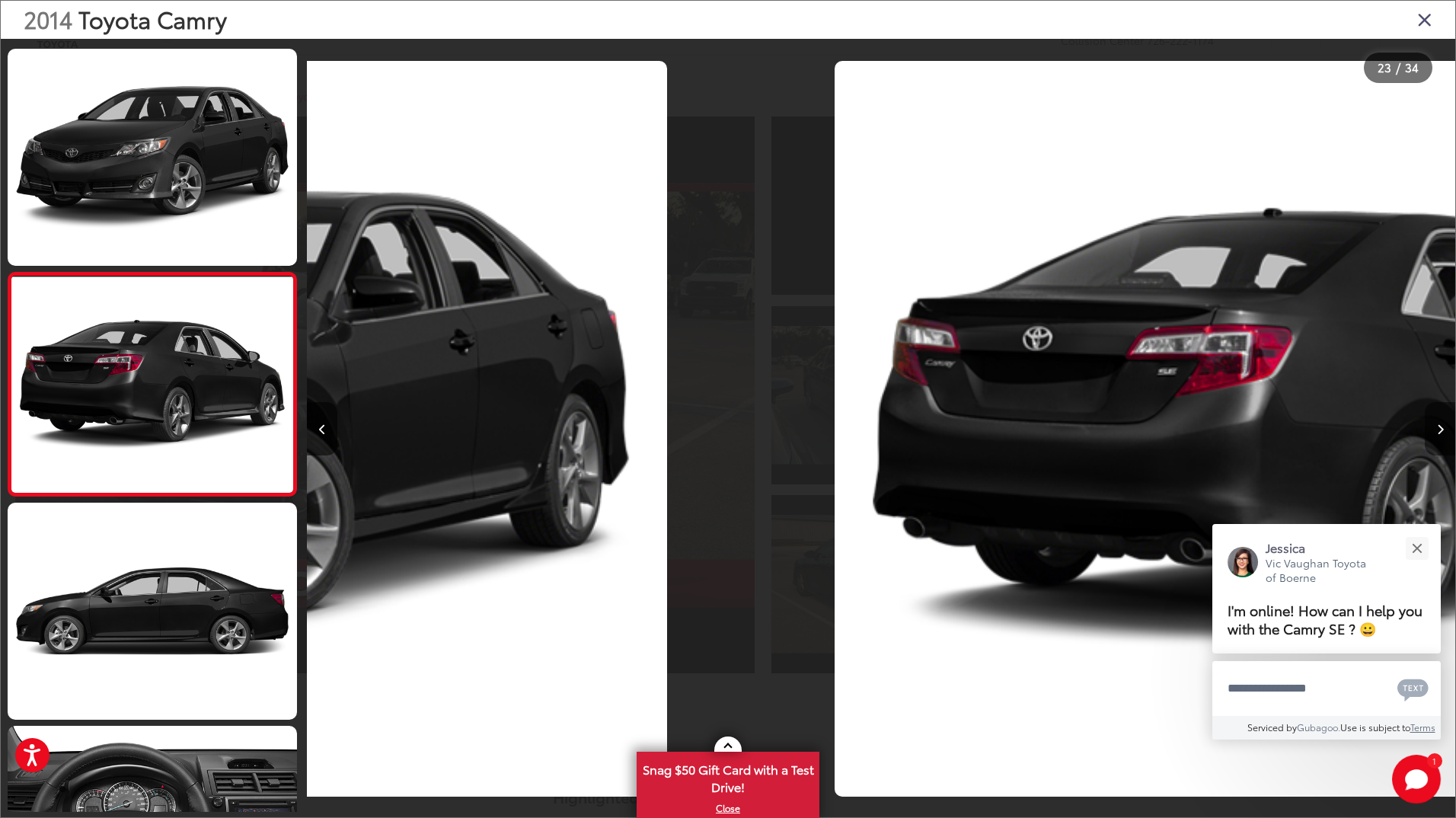click at bounding box center (1440, 429) 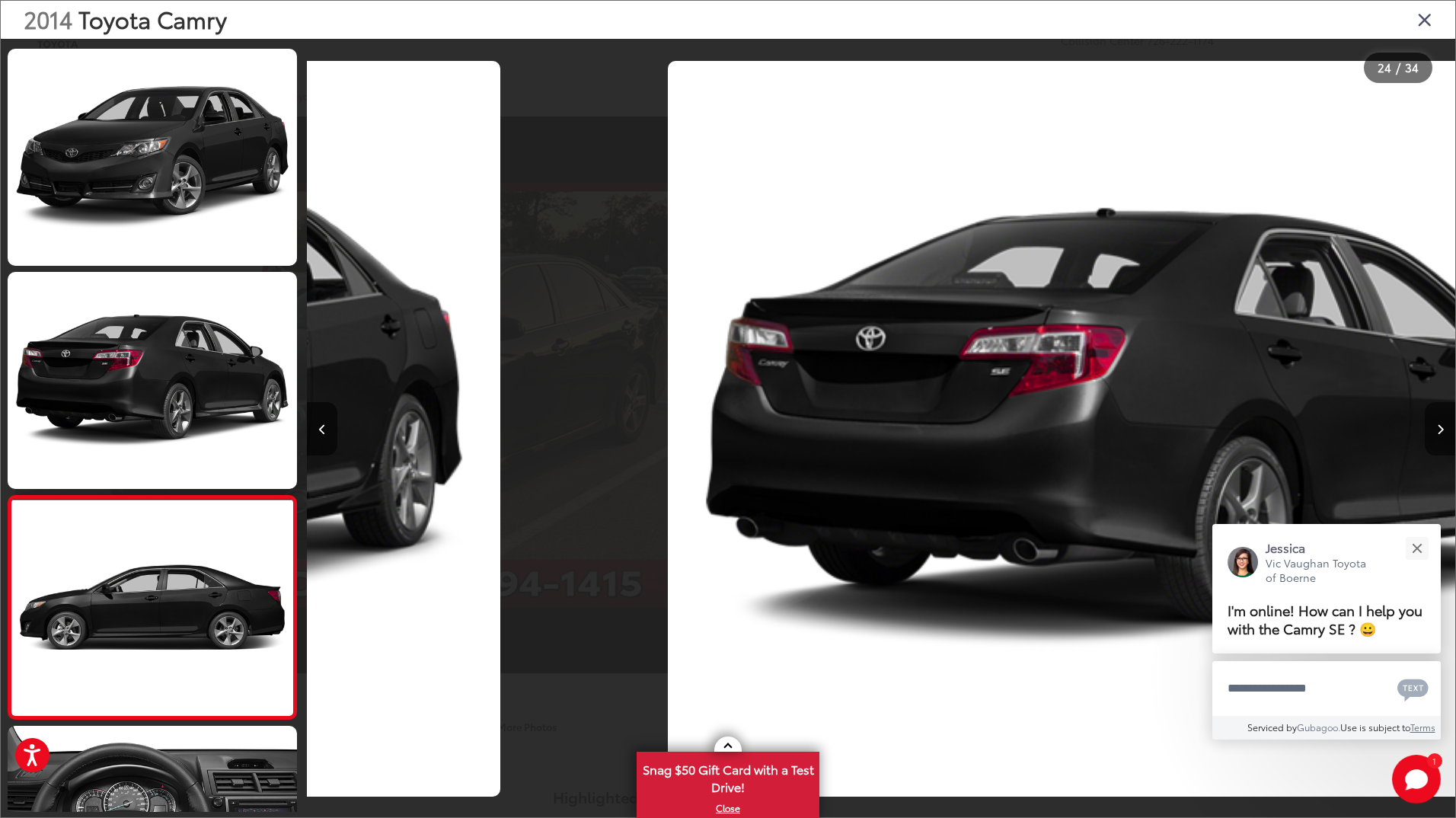 click at bounding box center (1440, 429) 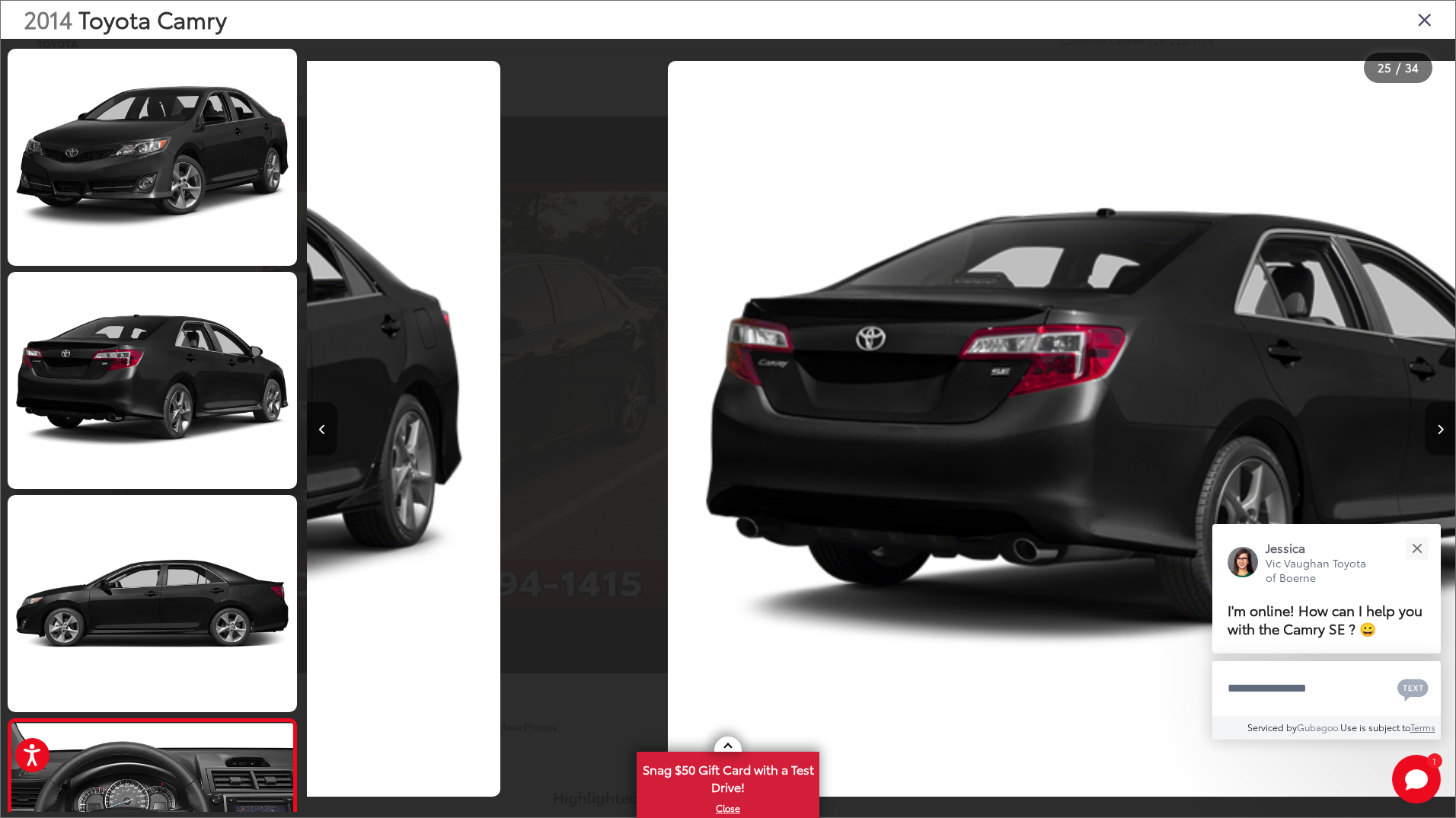 click at bounding box center [1440, 429] 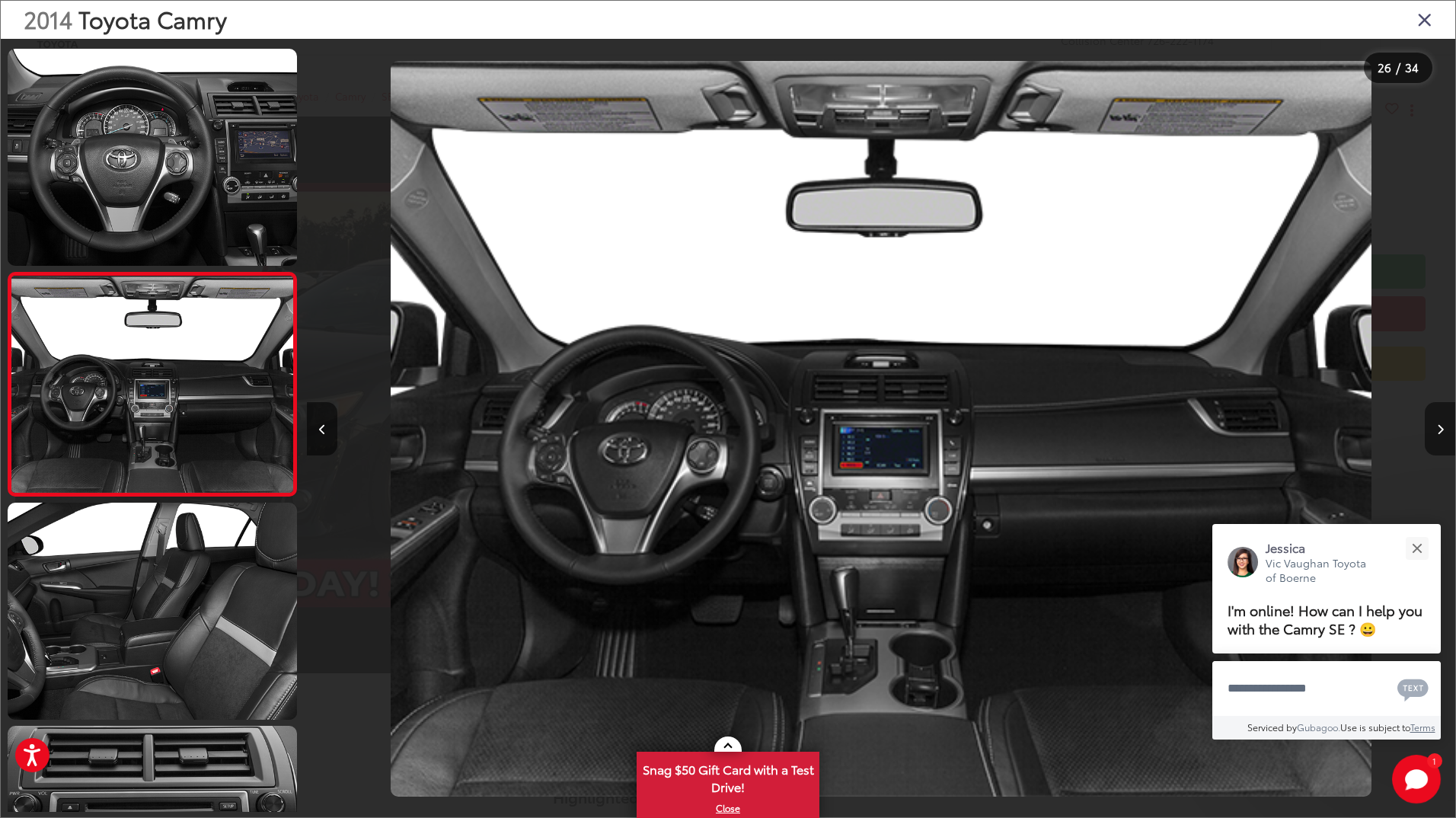 click at bounding box center (1440, 429) 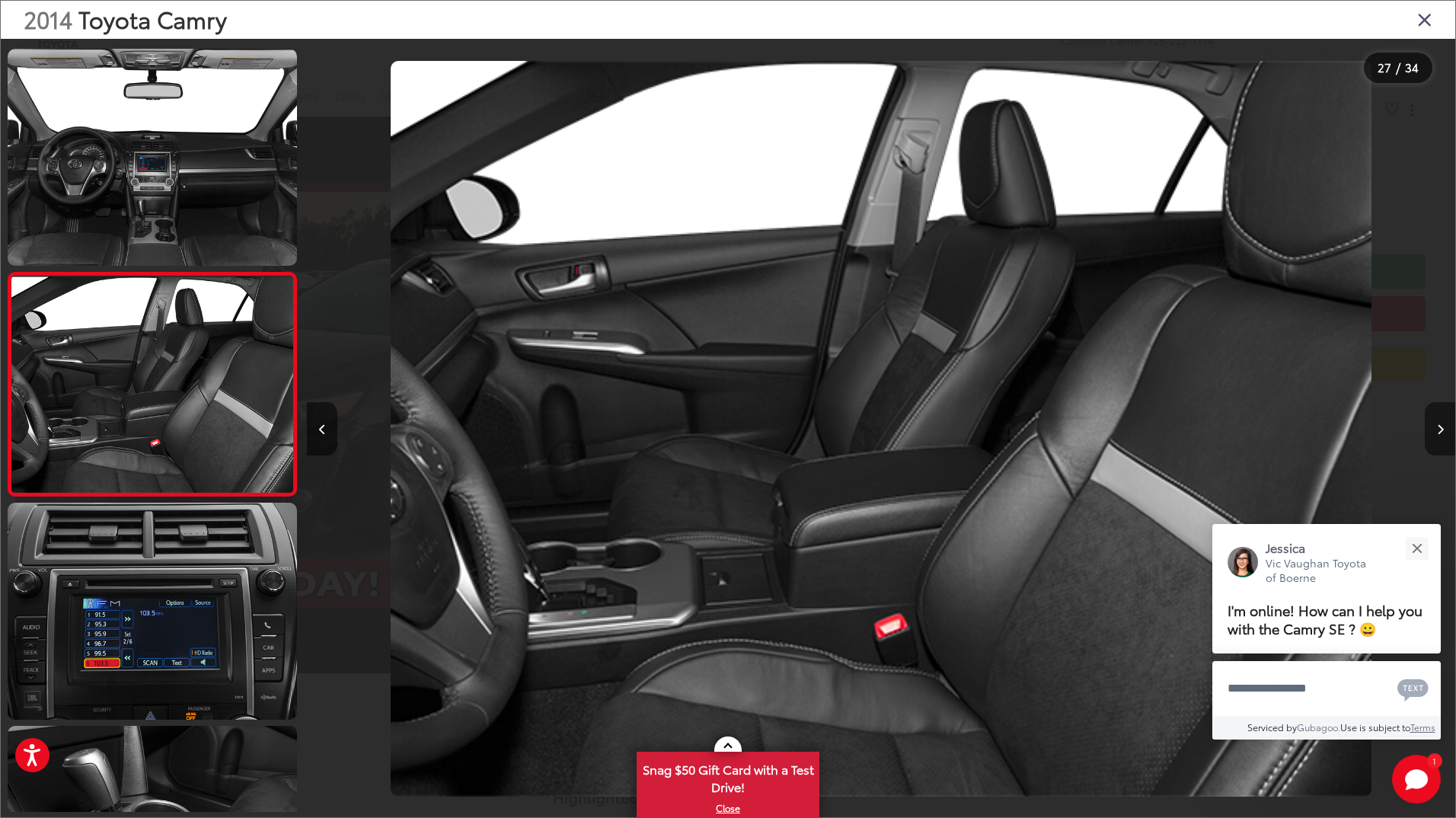 click at bounding box center (1440, 429) 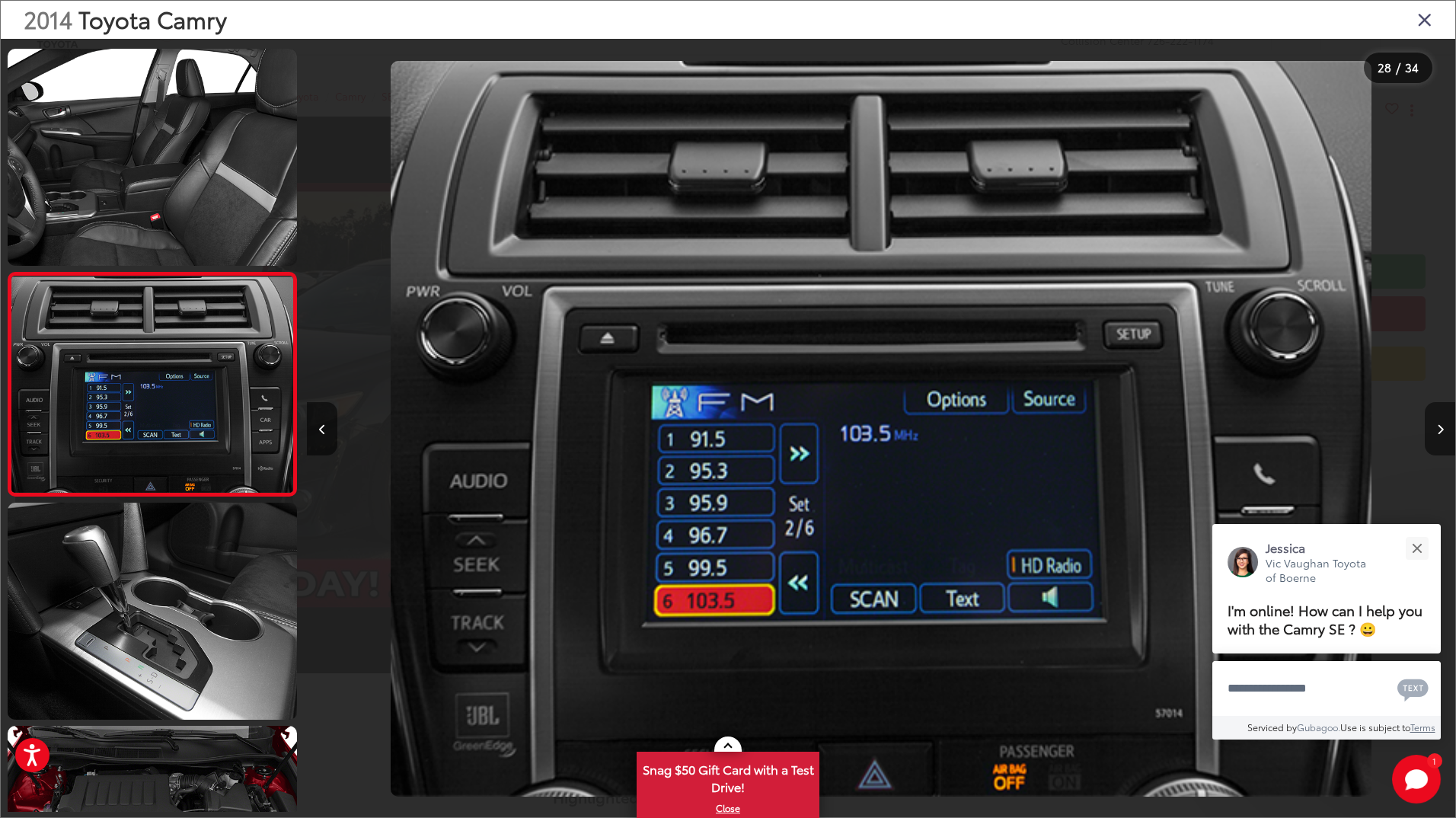 click at bounding box center (1440, 429) 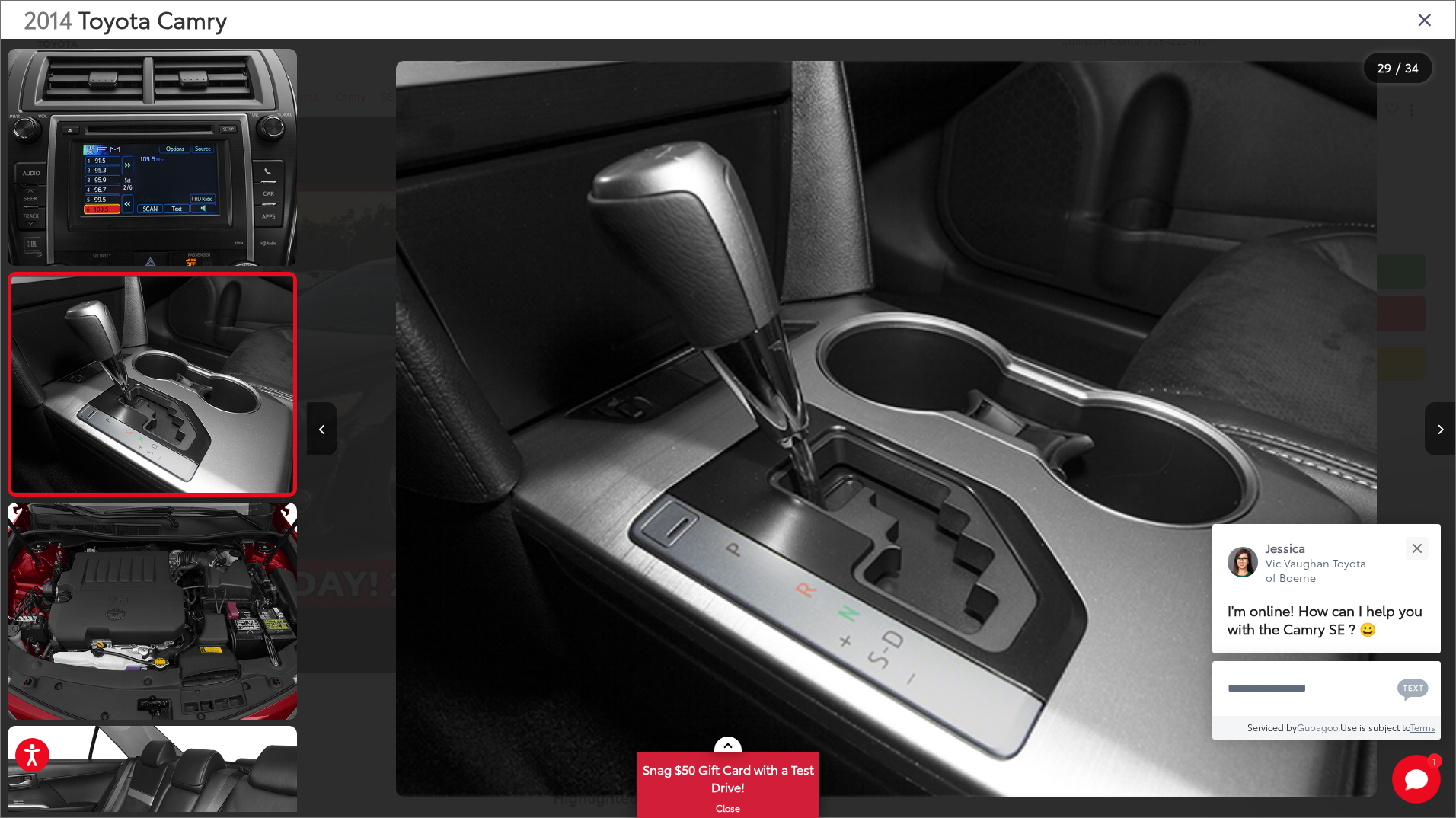 click at bounding box center [1440, 429] 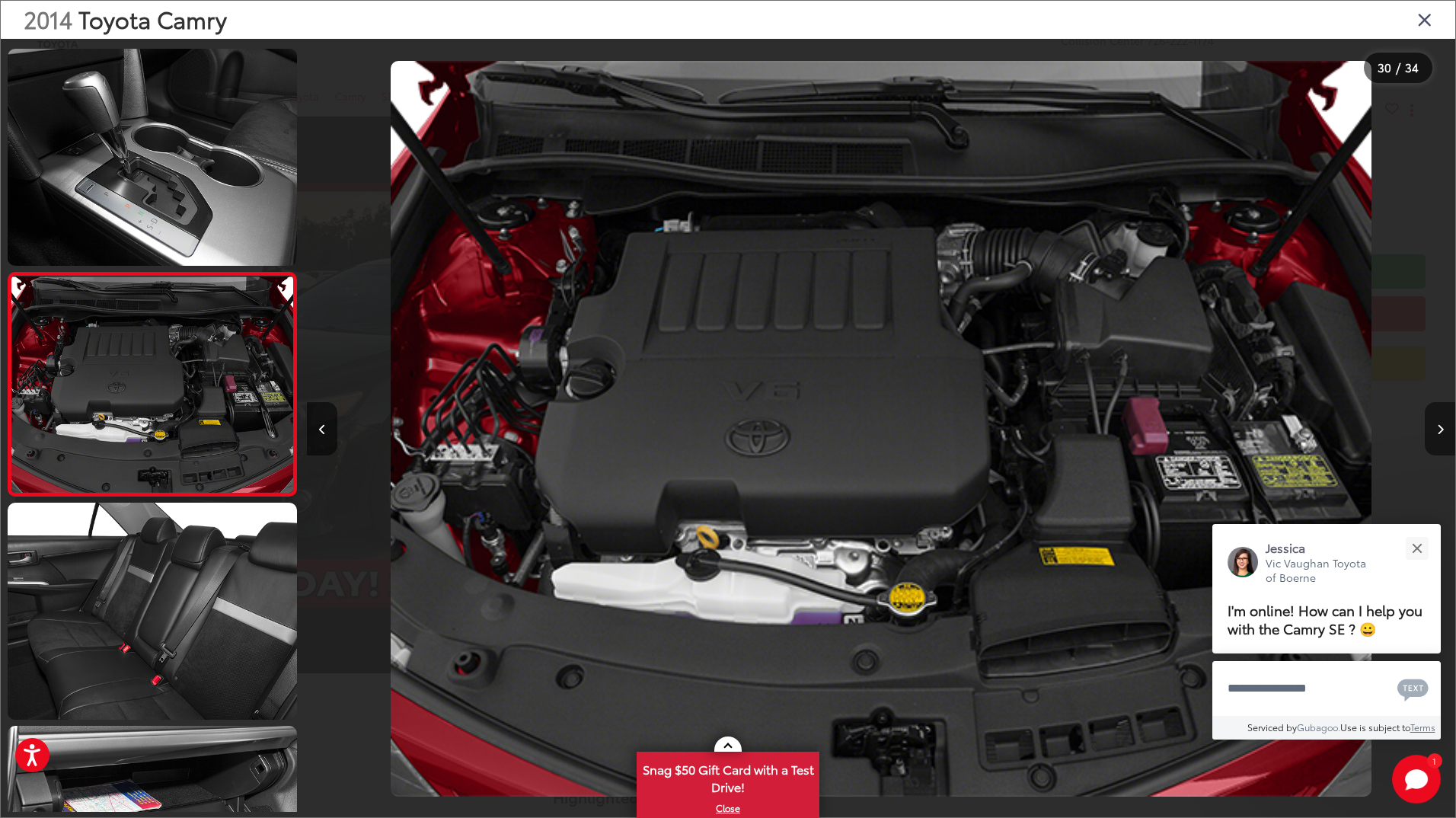 click at bounding box center [1440, 429] 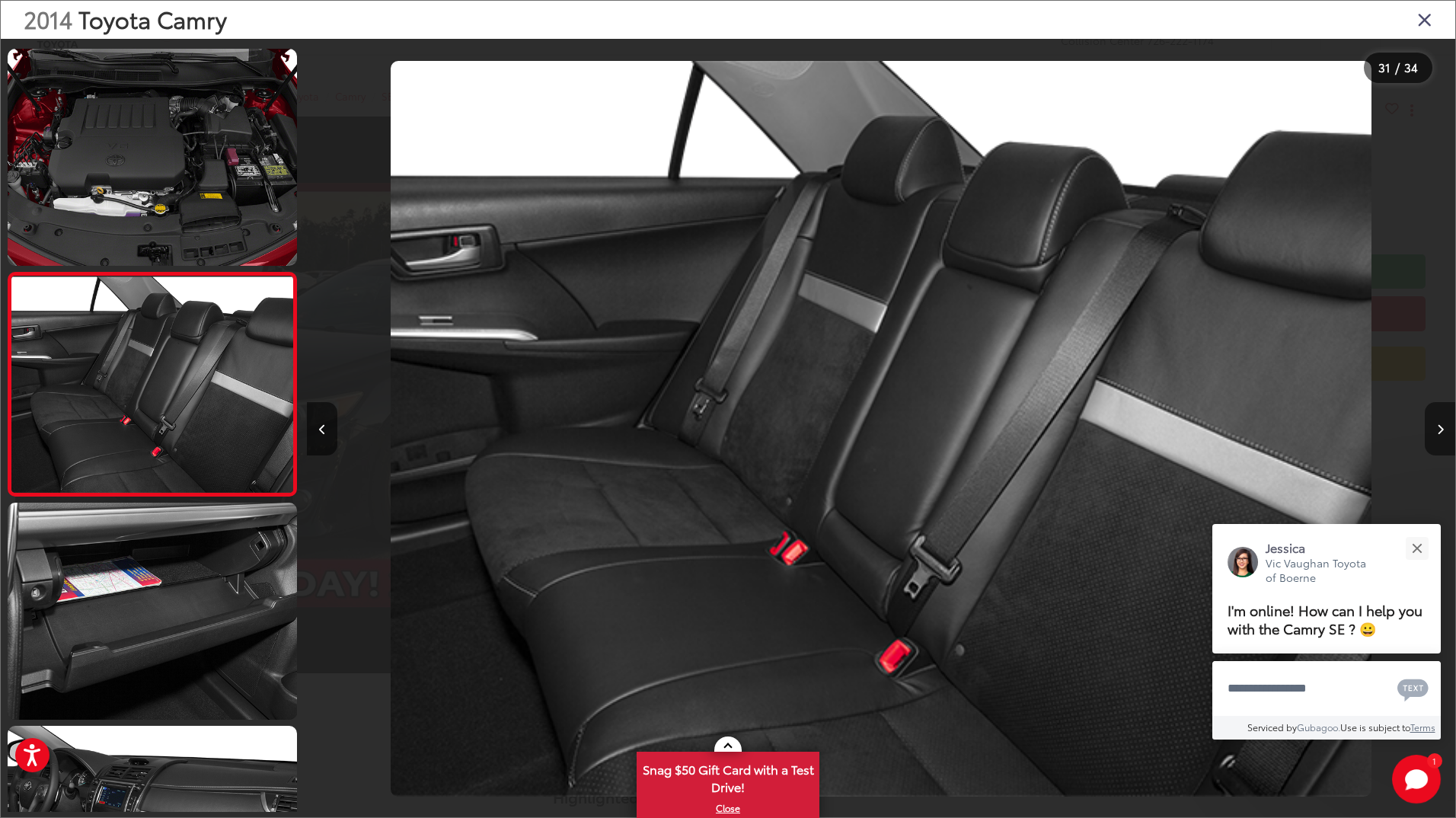 click at bounding box center [1440, 429] 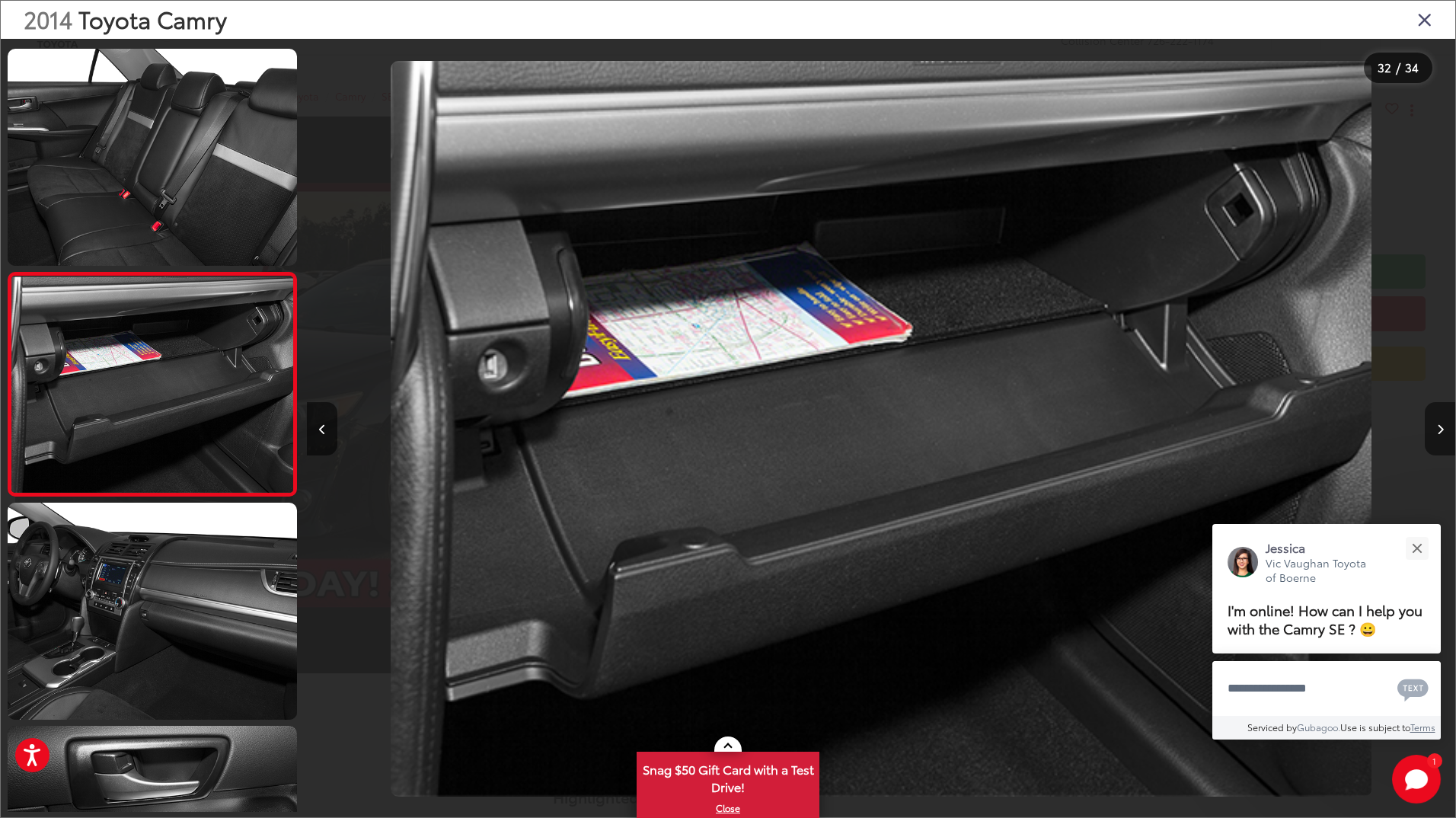 click at bounding box center (1440, 429) 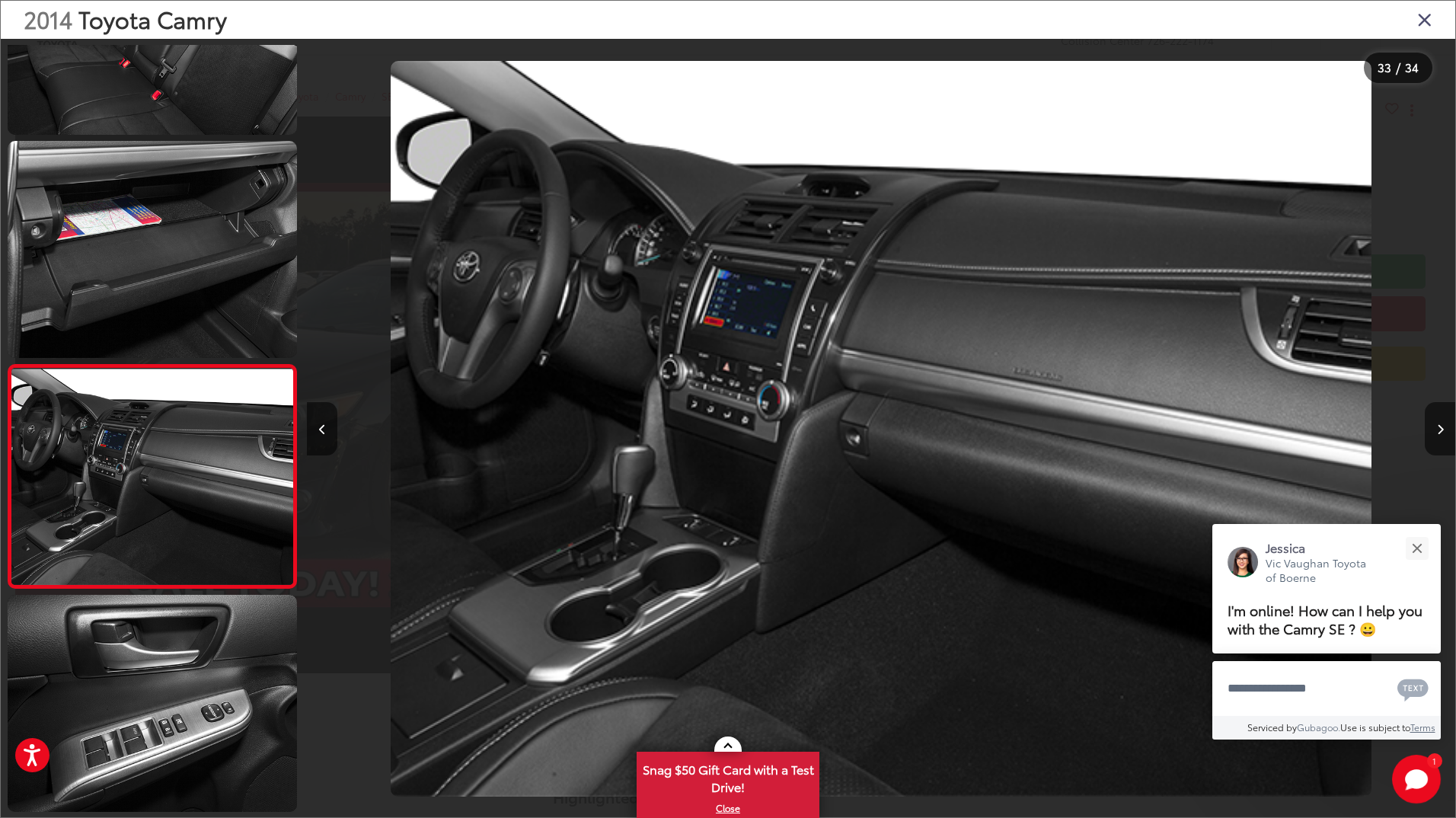 click on "2014   Toyota Camry" at bounding box center (728, 20) 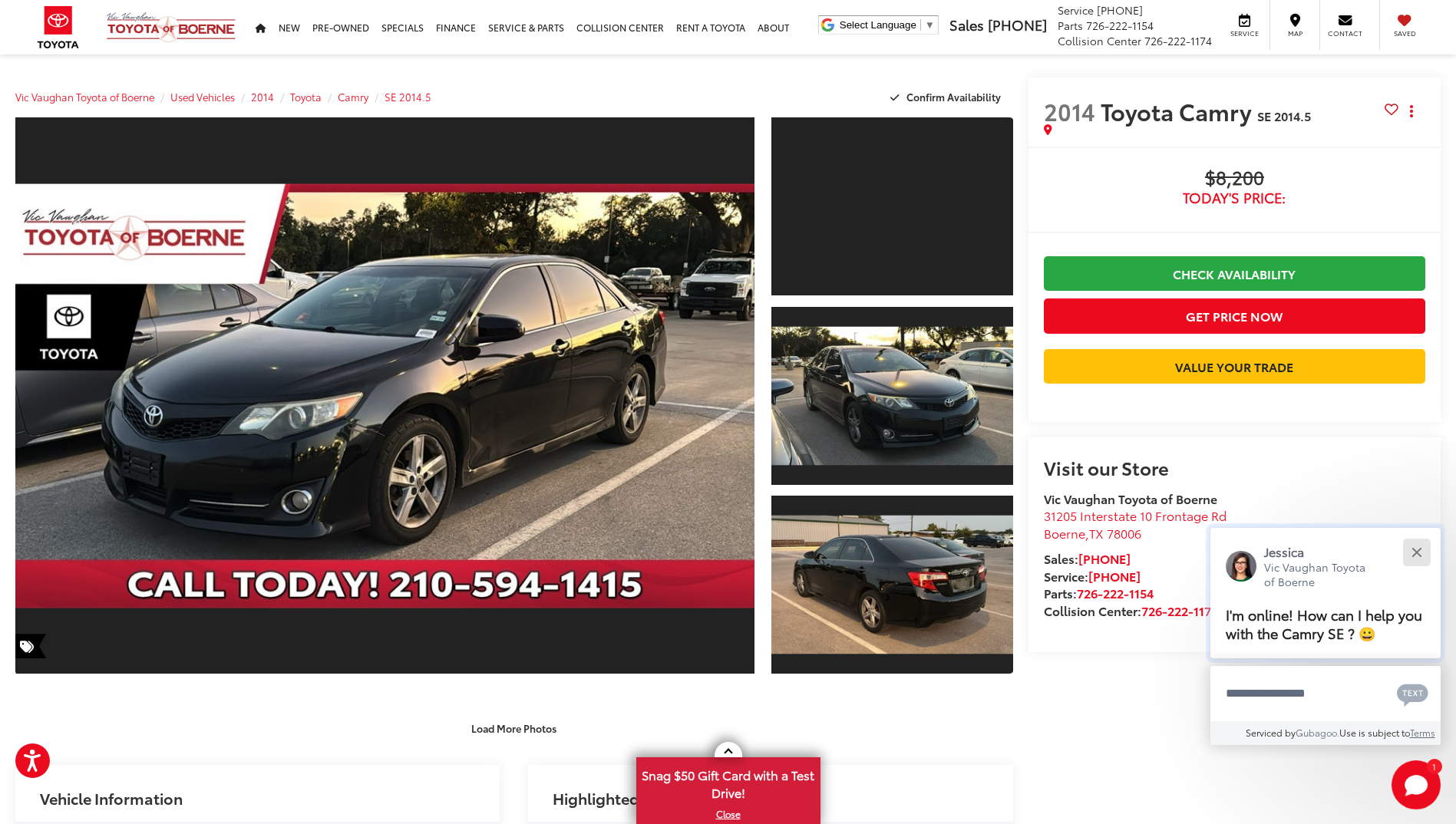 click at bounding box center [1416, 552] 